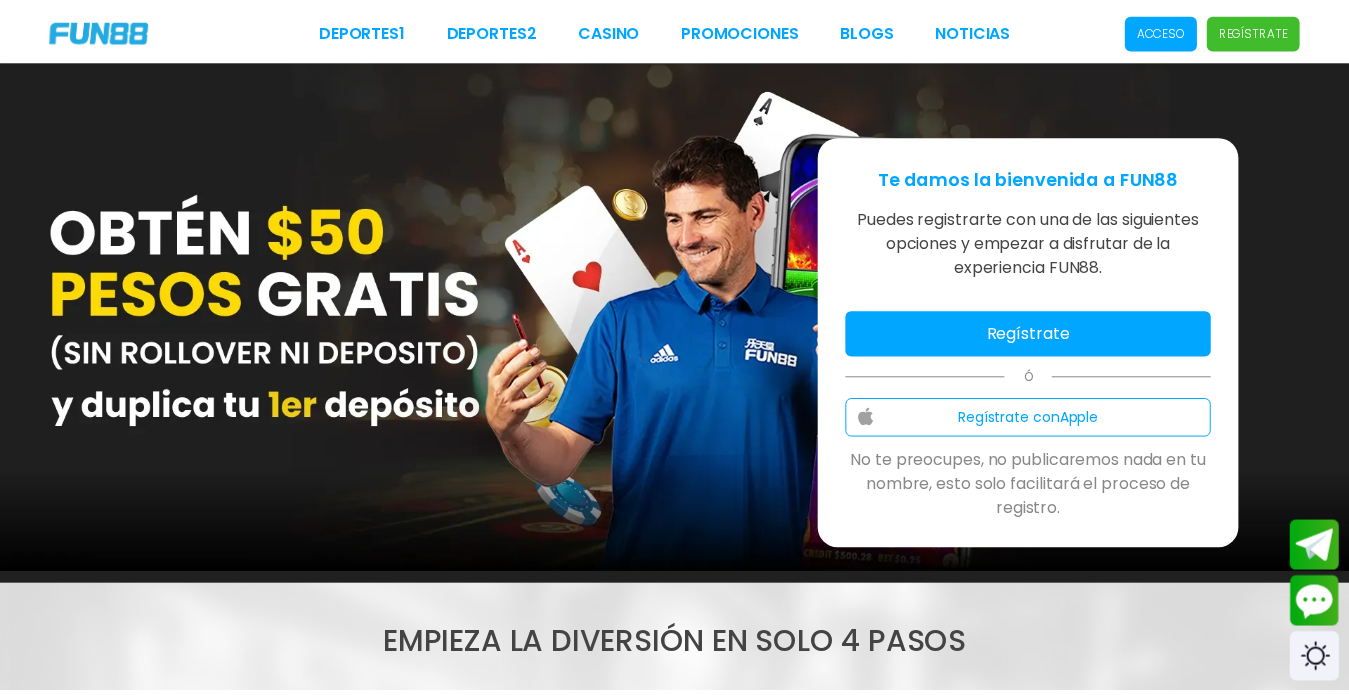 scroll, scrollTop: 0, scrollLeft: 0, axis: both 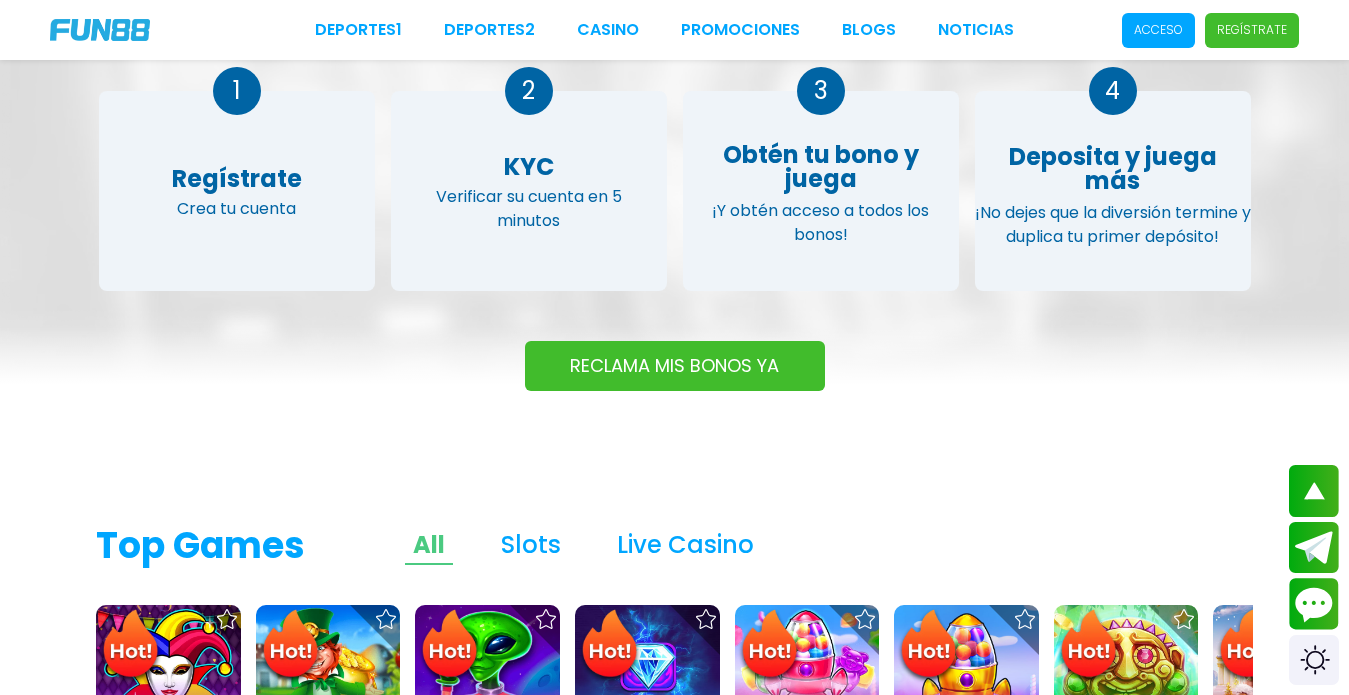 click on "RECLAMA MIS BONOS YA" at bounding box center [675, 366] 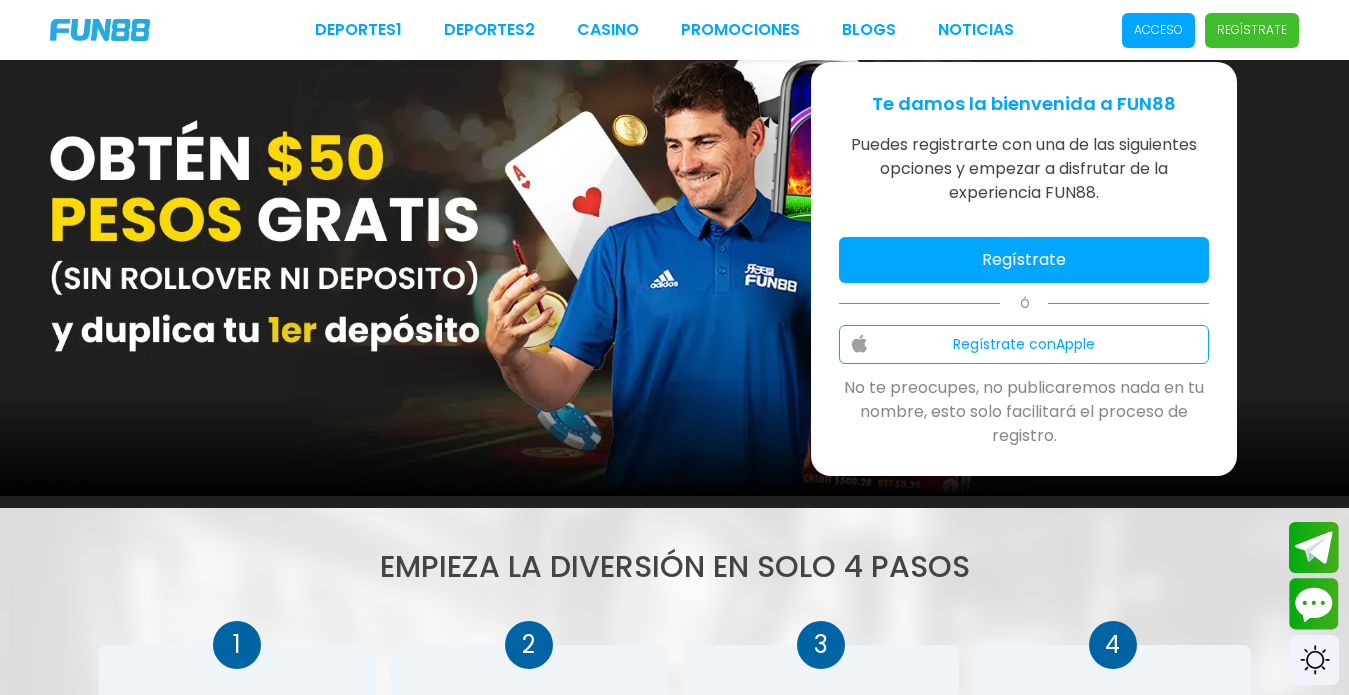 scroll, scrollTop: 60, scrollLeft: 0, axis: vertical 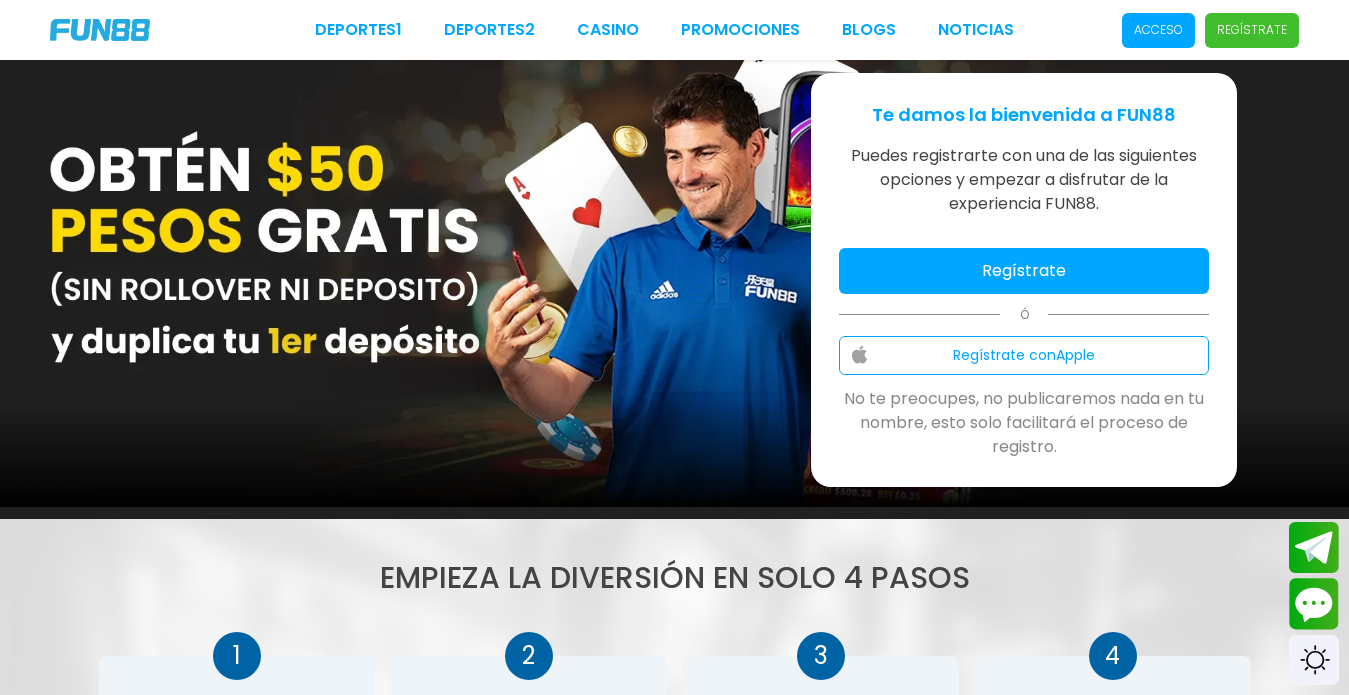 click on "Regístrate" at bounding box center [1024, 271] 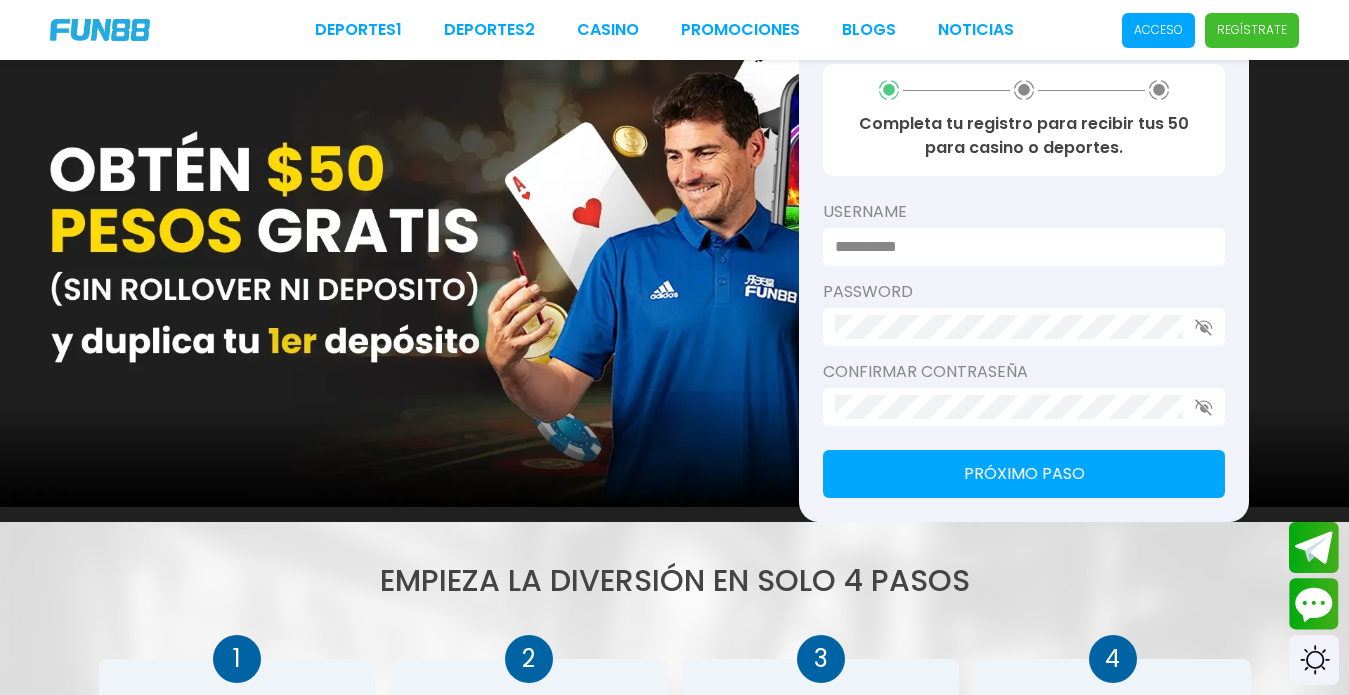 click at bounding box center (1018, 247) 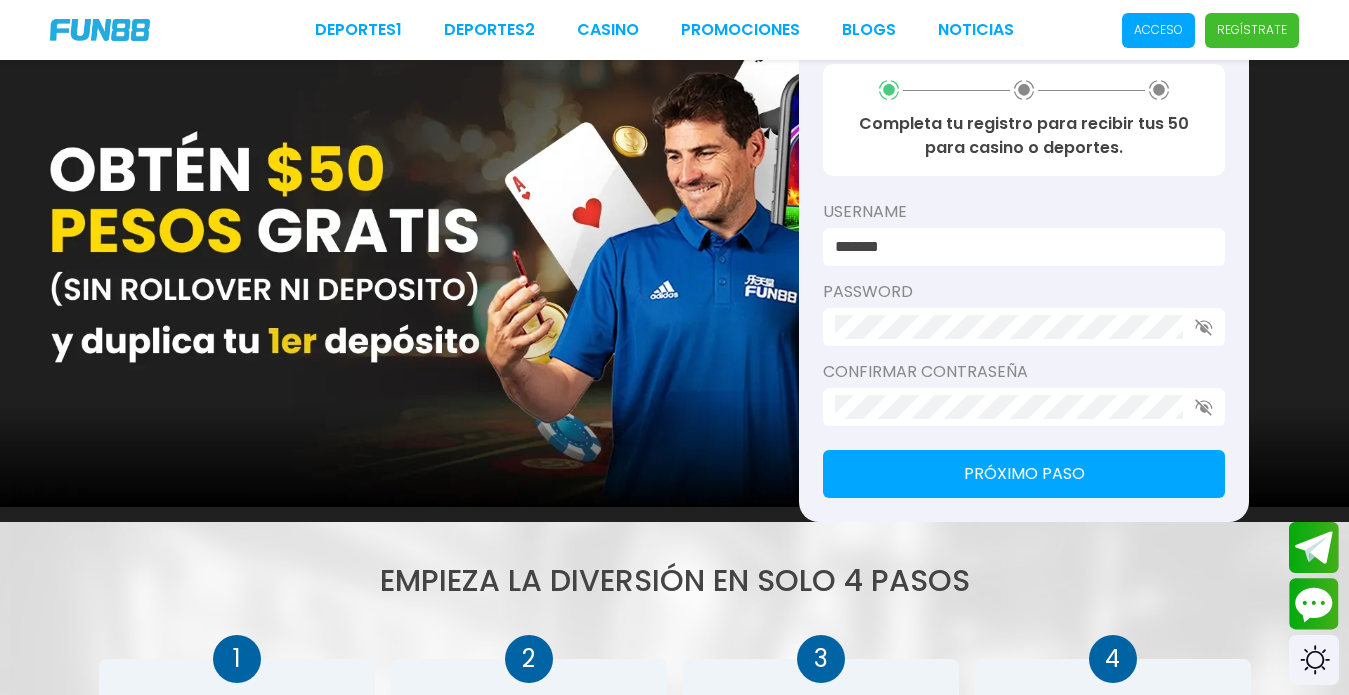 type on "*******" 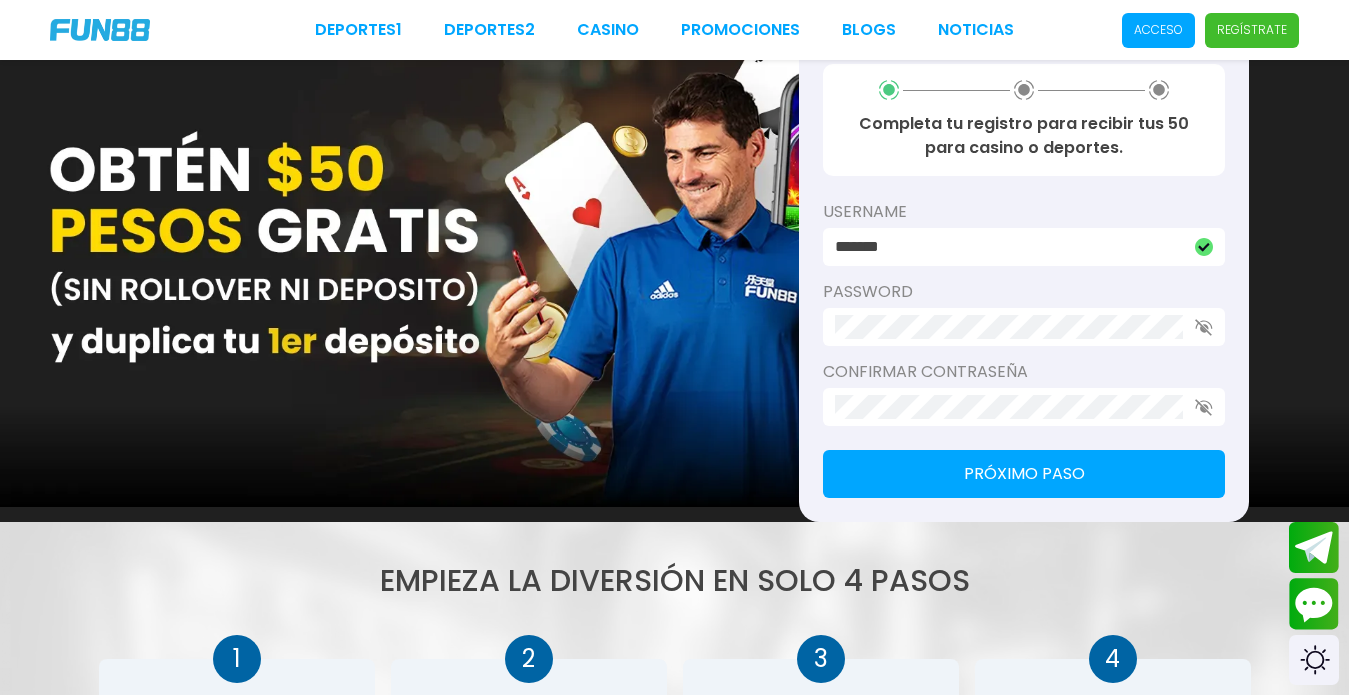 click on "Confirmar contraseña" at bounding box center [1024, 372] 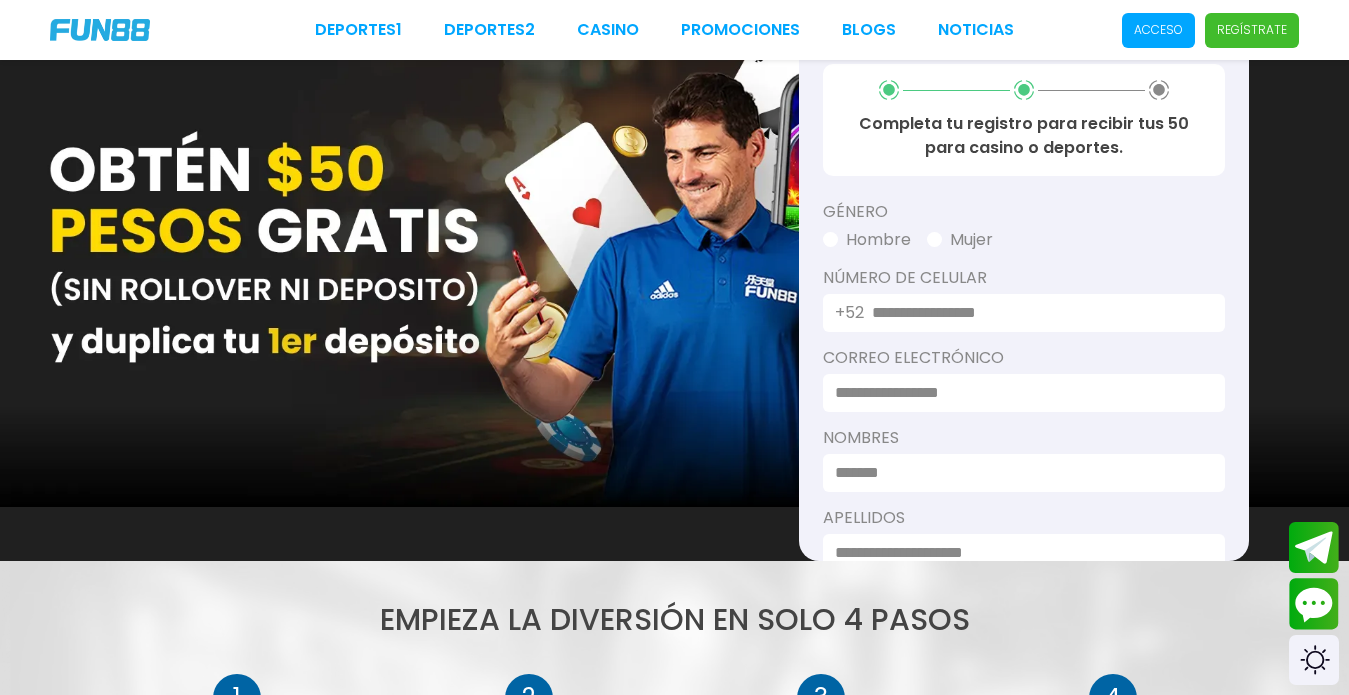 click on "Hombre" at bounding box center (867, 240) 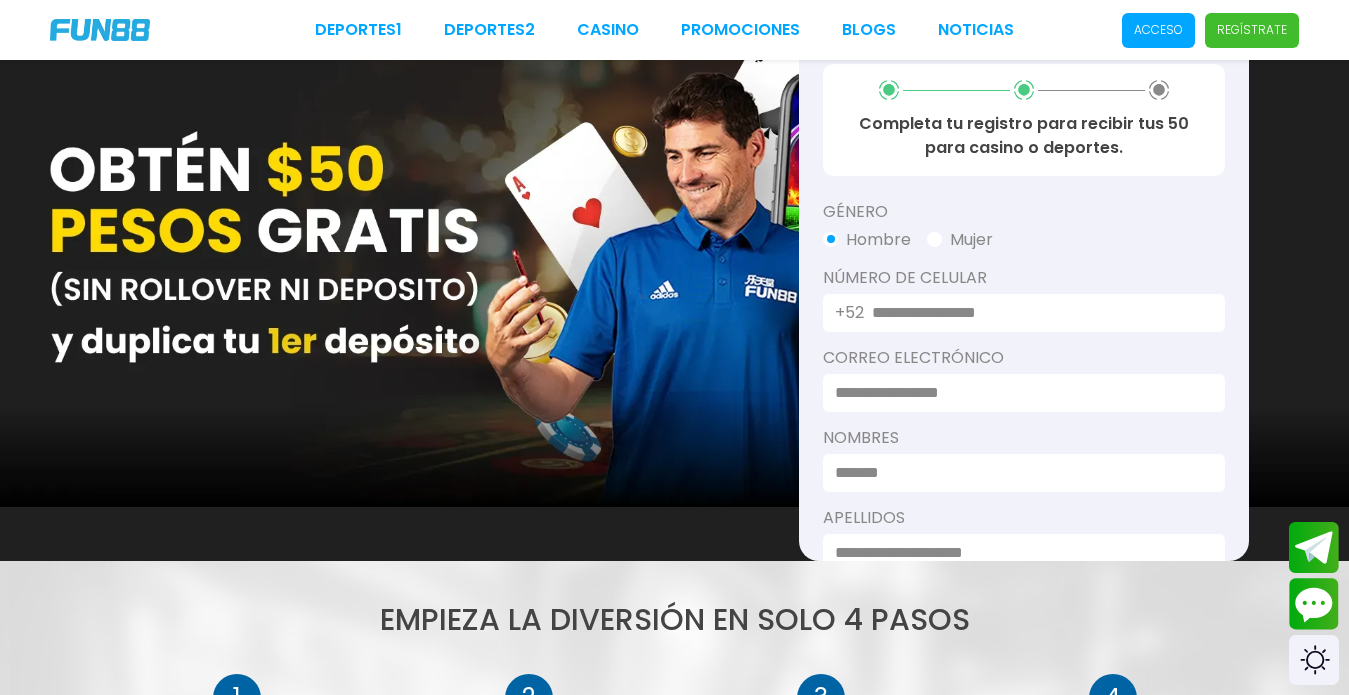 click at bounding box center (1036, 313) 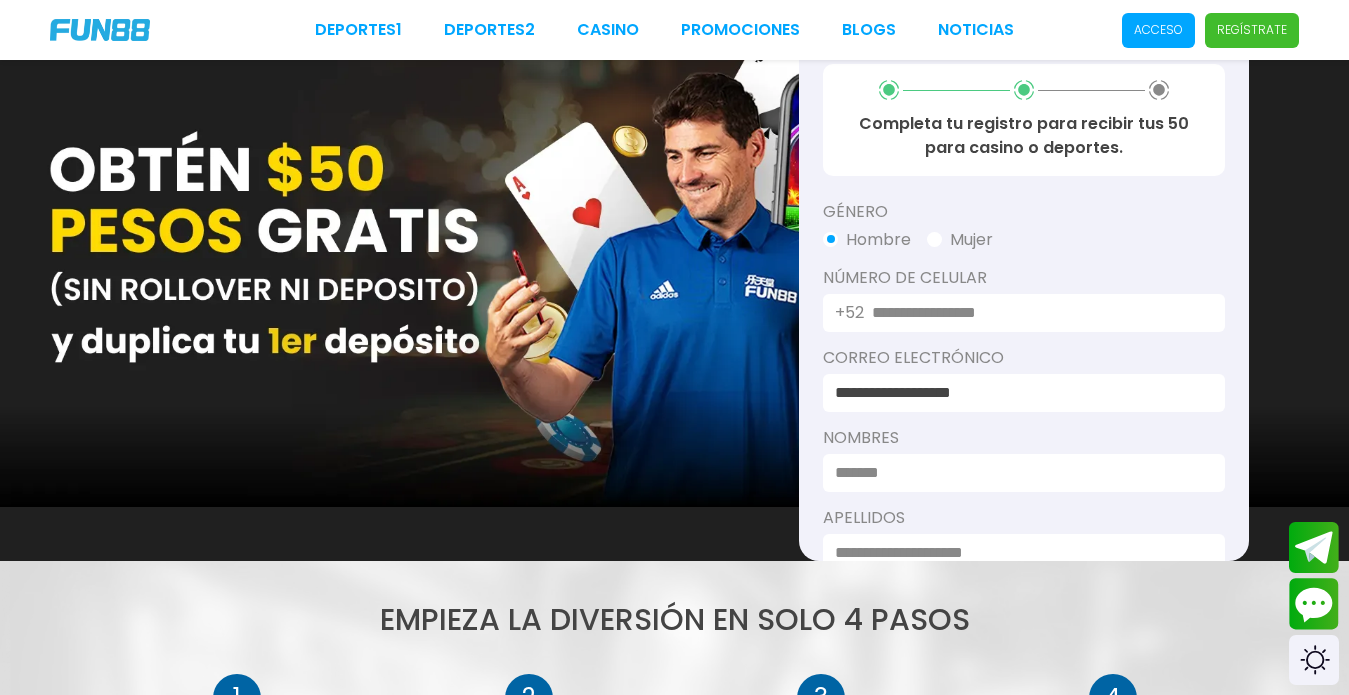 type on "*******" 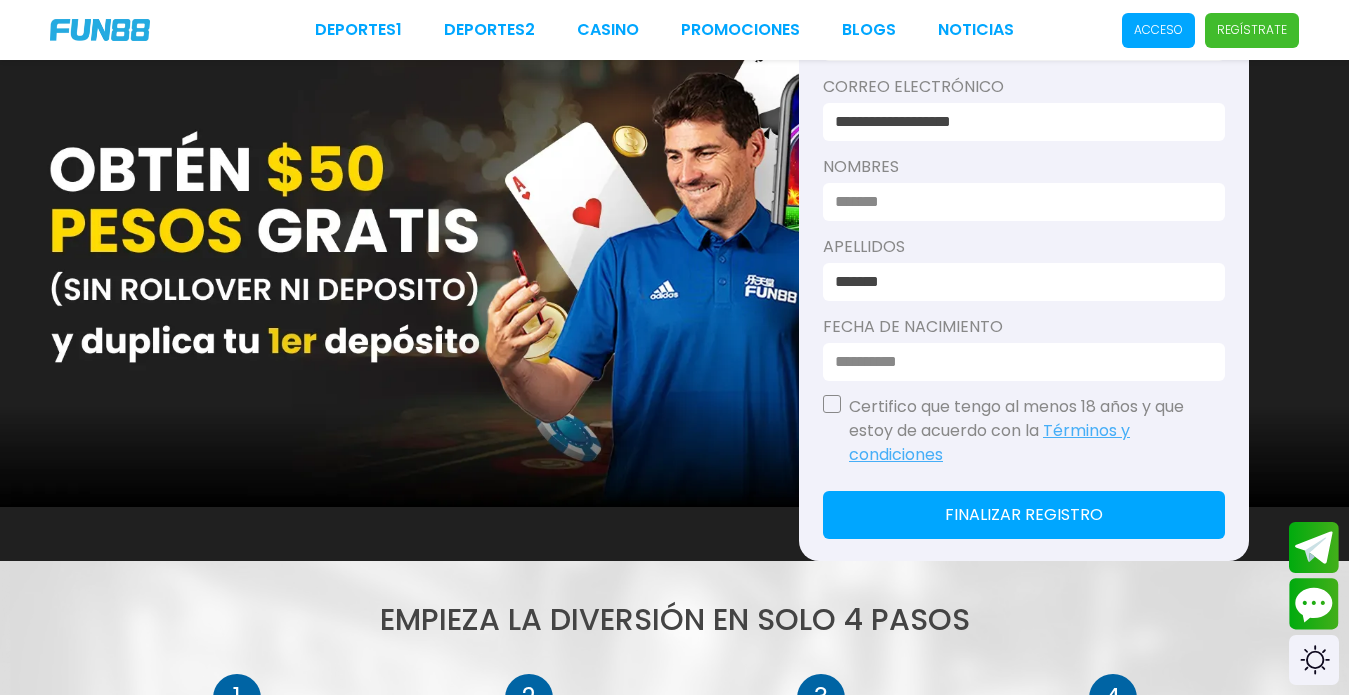scroll, scrollTop: 273, scrollLeft: 0, axis: vertical 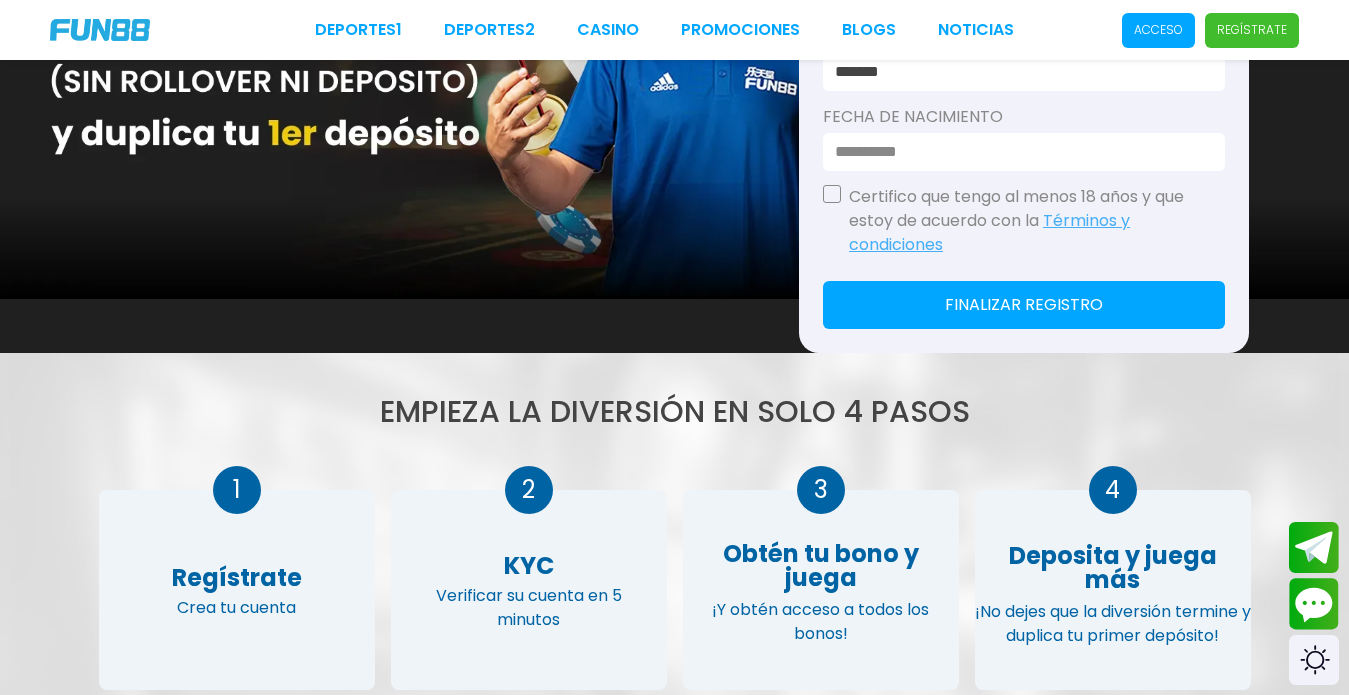 click at bounding box center (1018, 152) 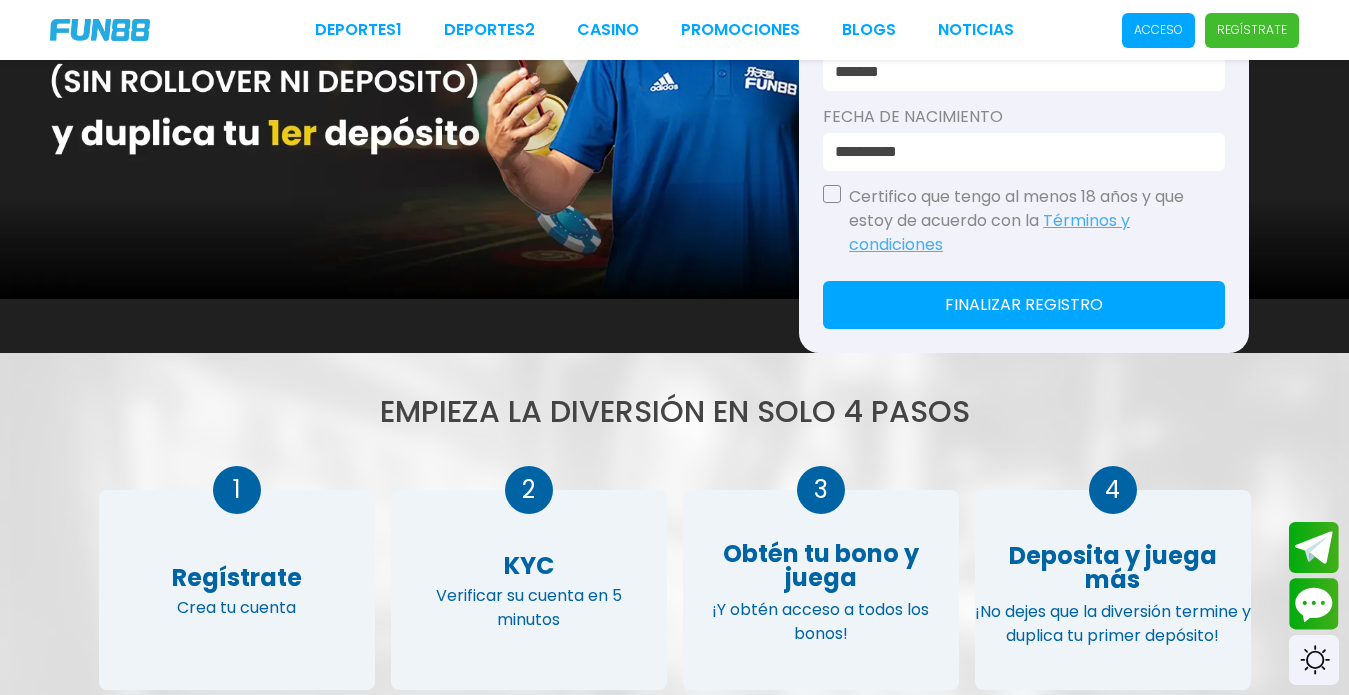 type on "**********" 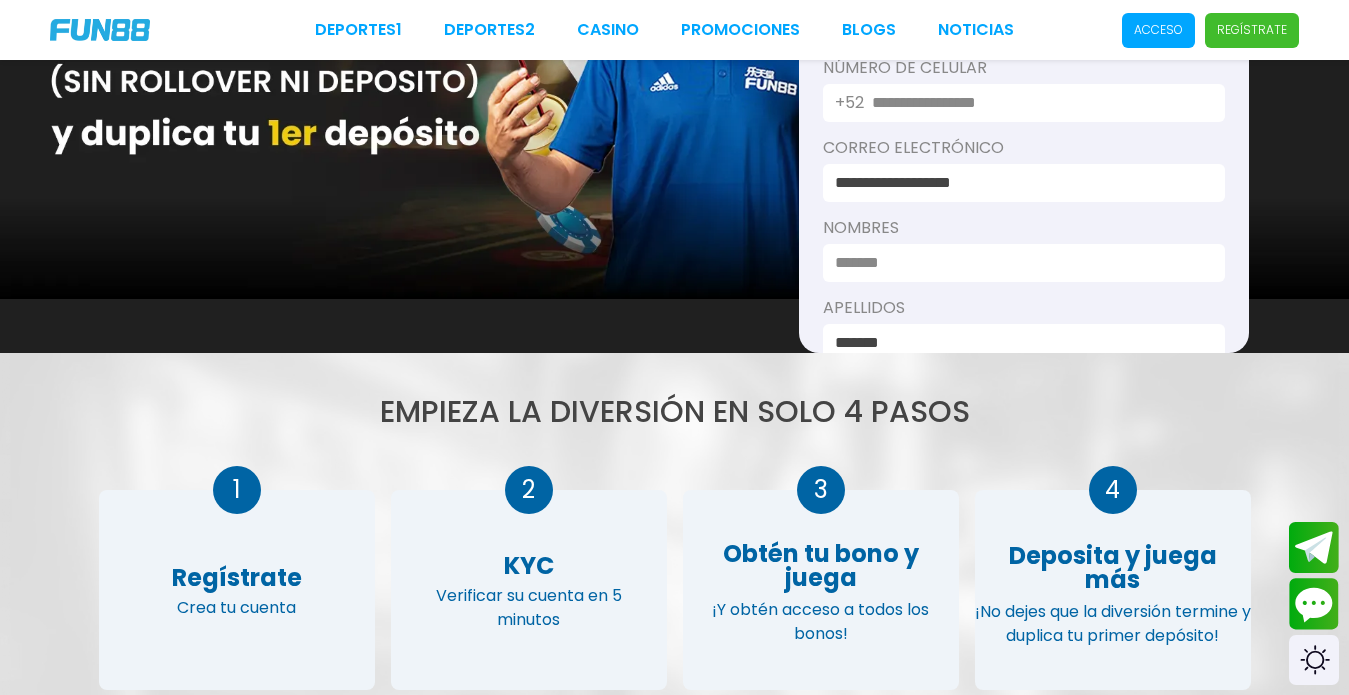 scroll, scrollTop: 0, scrollLeft: 0, axis: both 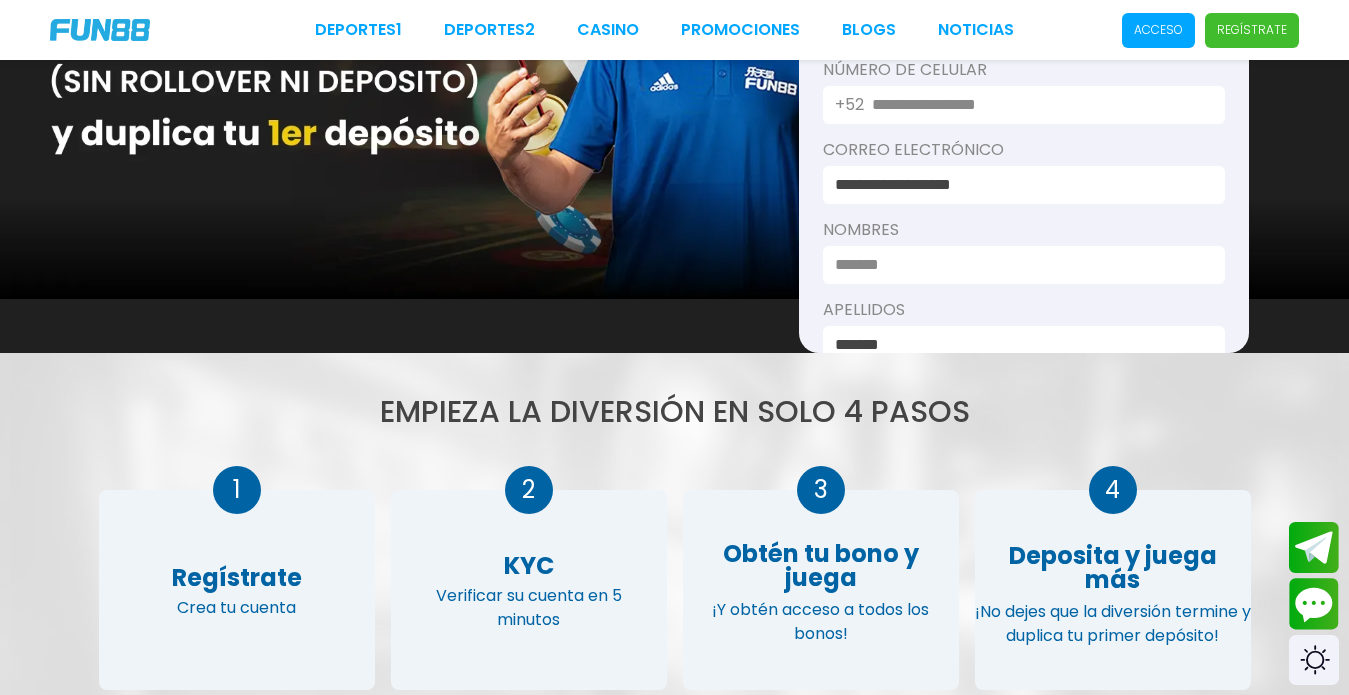 click at bounding box center [1018, 265] 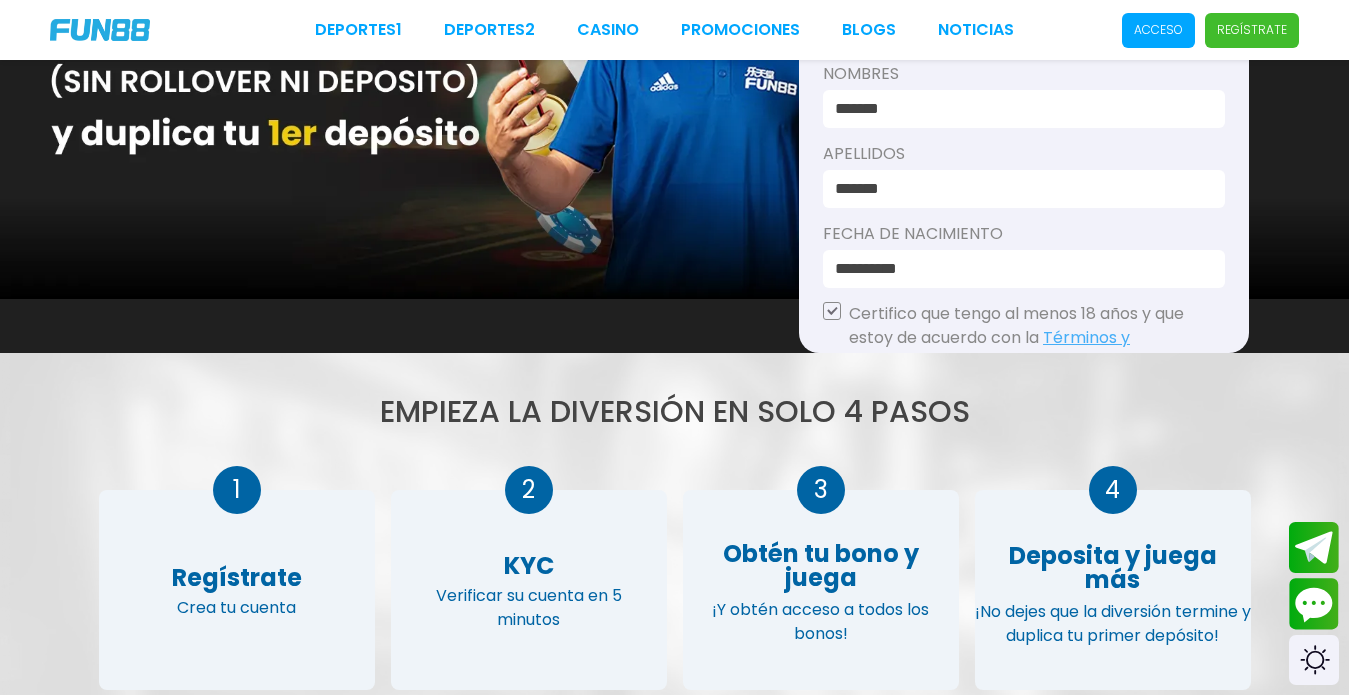 scroll, scrollTop: 156, scrollLeft: 0, axis: vertical 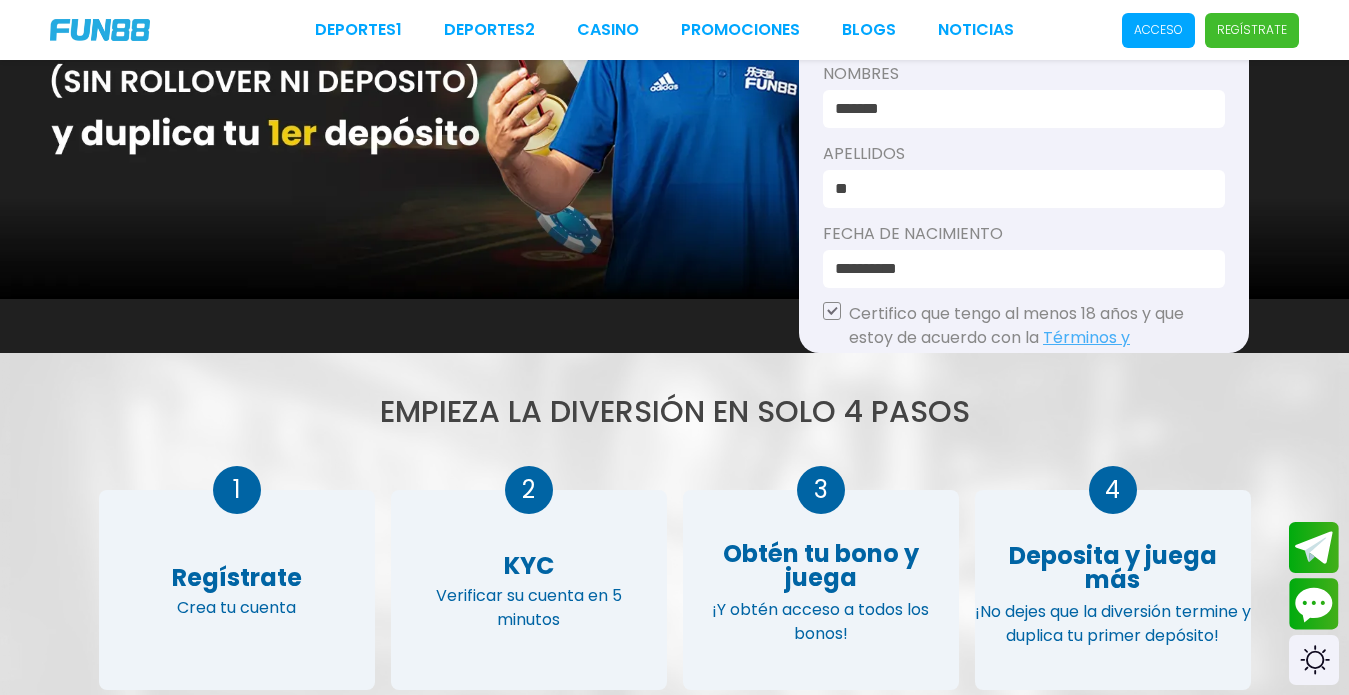 type on "*" 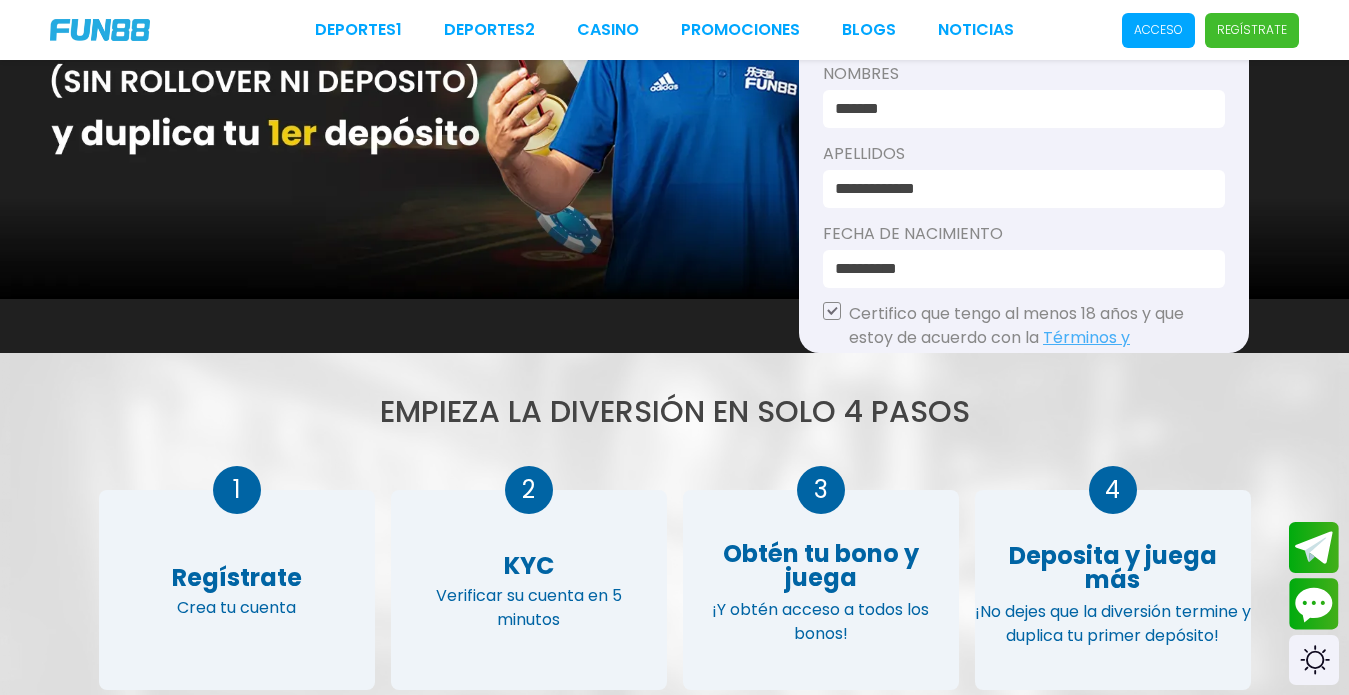 type on "**********" 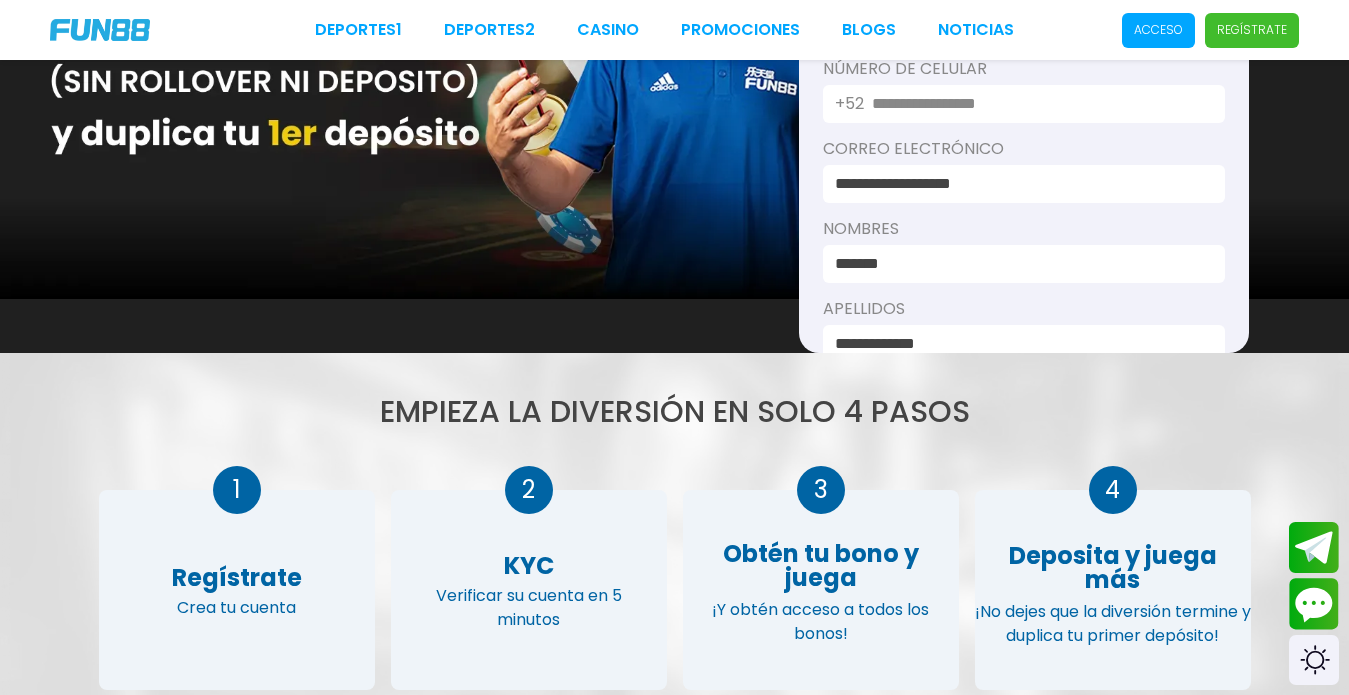 scroll, scrollTop: 0, scrollLeft: 0, axis: both 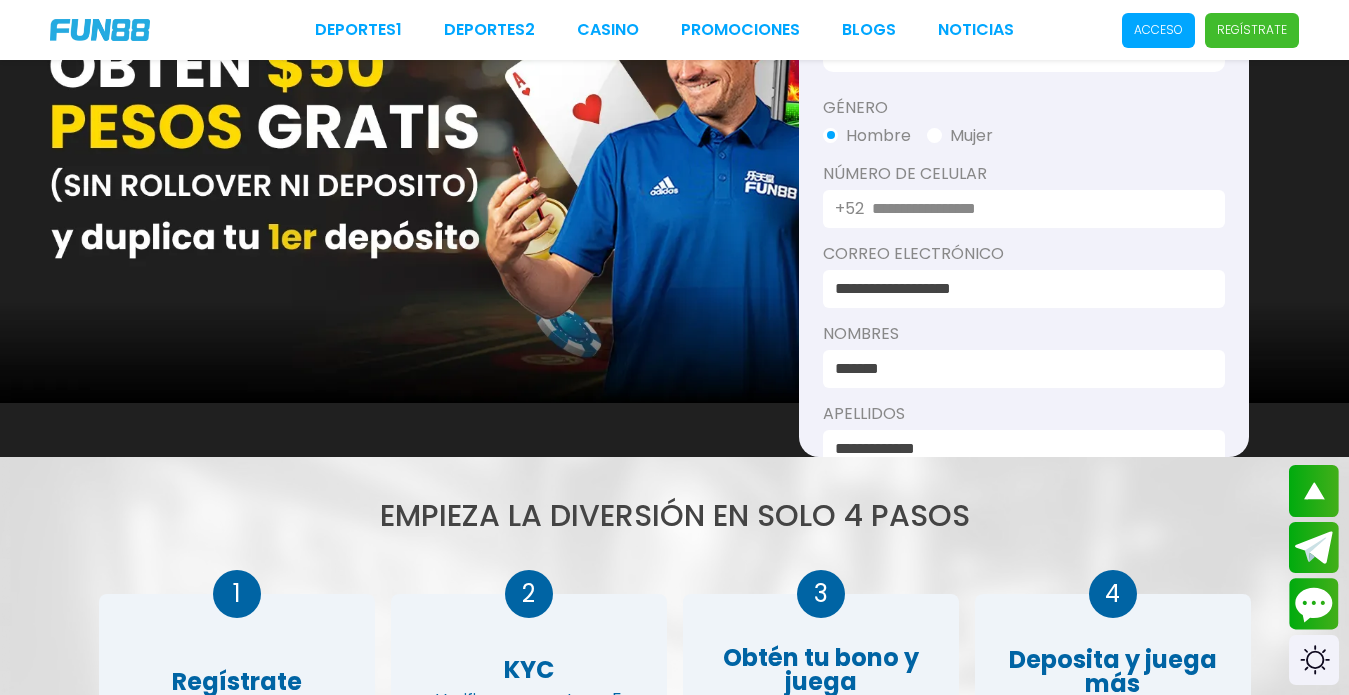 click at bounding box center [1036, 209] 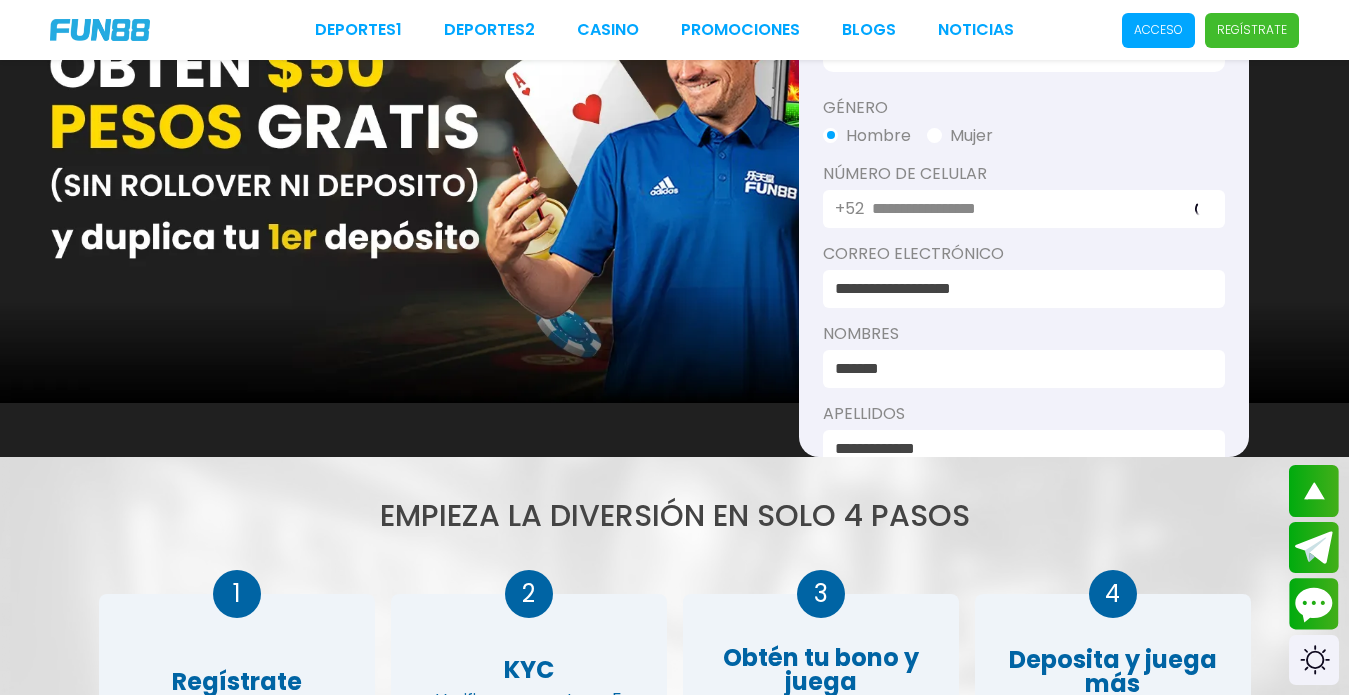 click on "Completa tu registro para recibir tus 50 para casino o deportes. Género Hombre Mujer Número De Celular +52 [PHONE] Correo electrónico [EMAIL] Nombres [NAME] Apellidos [NAME] Fecha de Nacimiento [DATE] Certifico que tengo al menos 18 años y que estoy de acuerdo con la Términos y condiciones Finalizar registro" at bounding box center [674, 176] 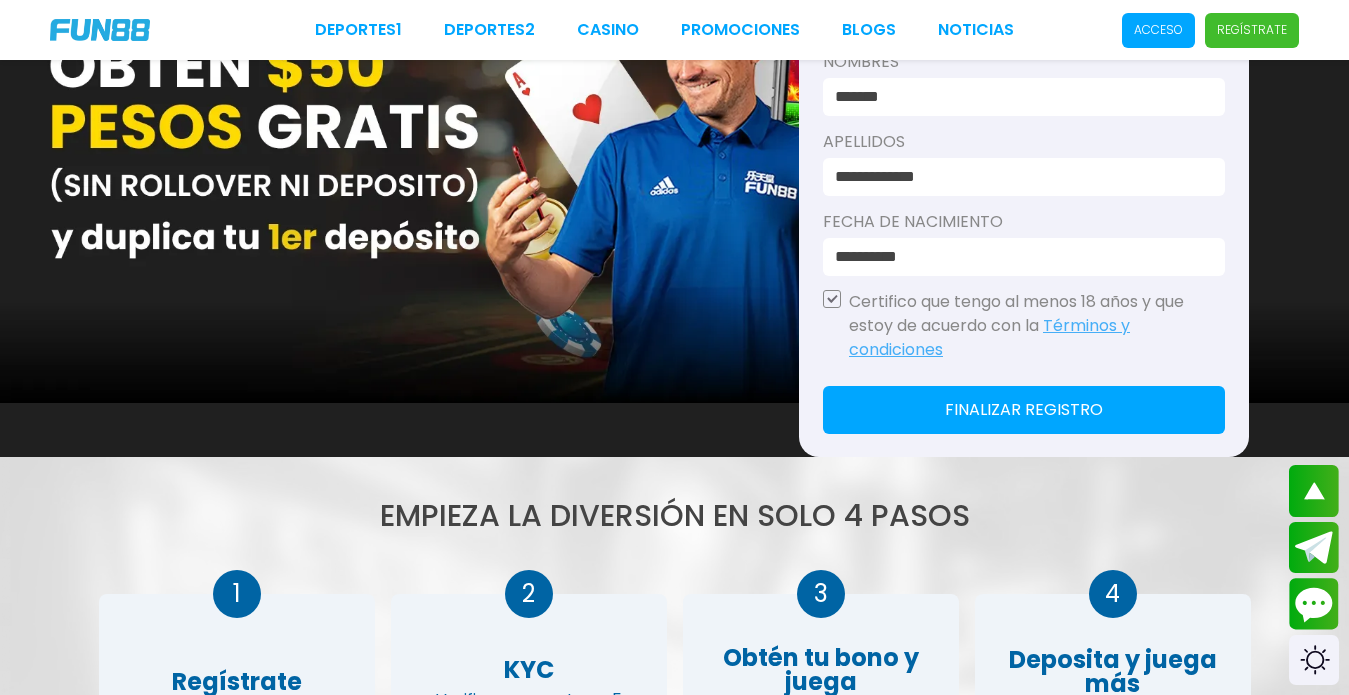 scroll, scrollTop: 273, scrollLeft: 0, axis: vertical 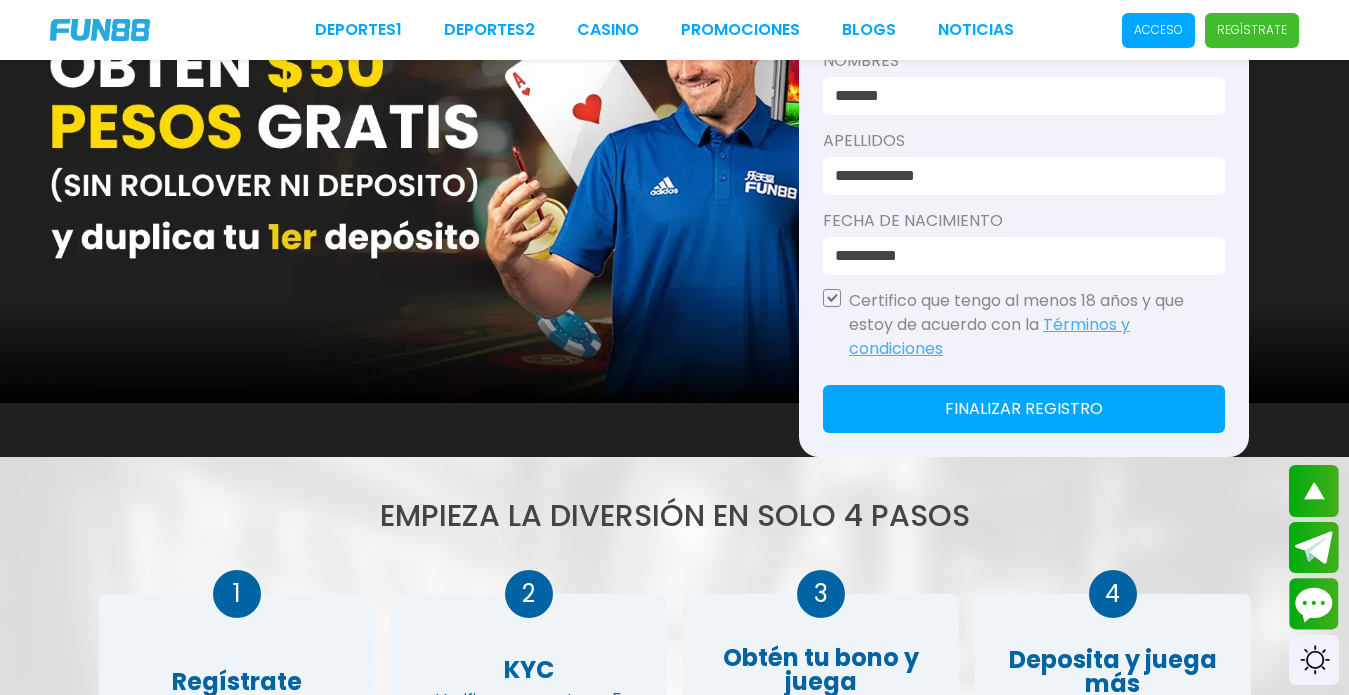 click on "Finalizar registro" 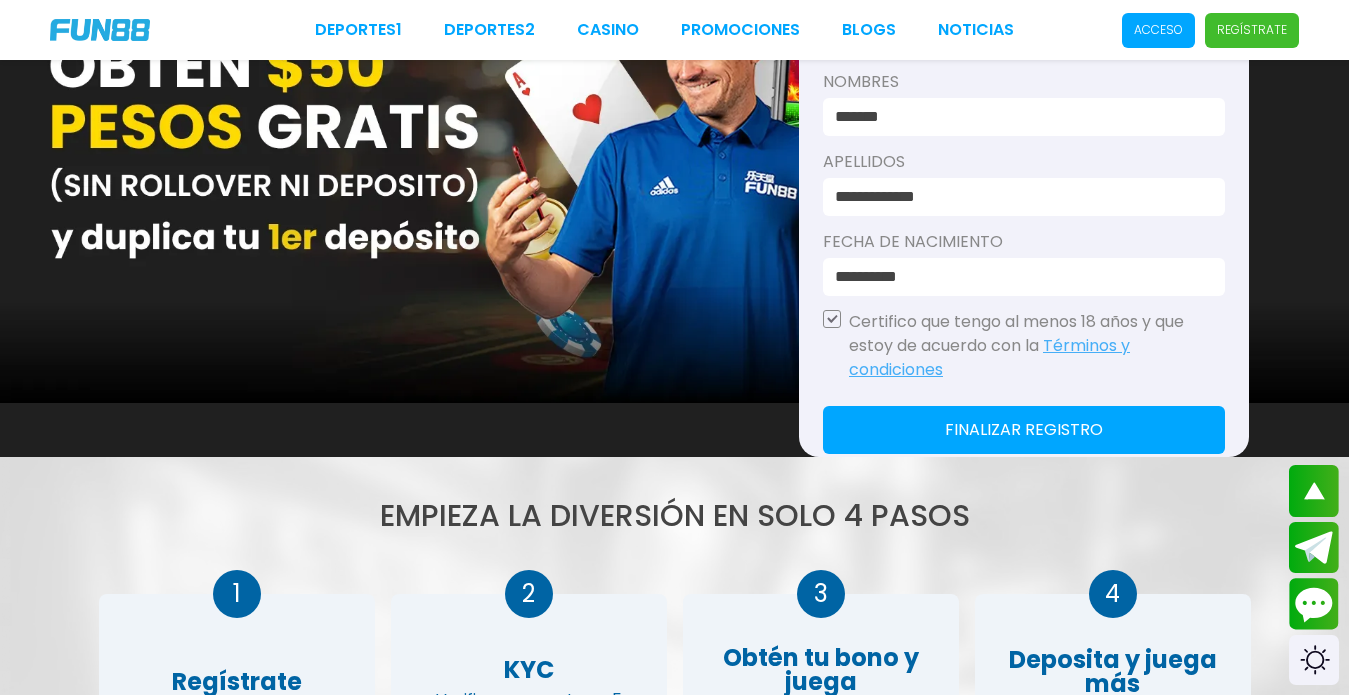 click on "Finalizar registro" 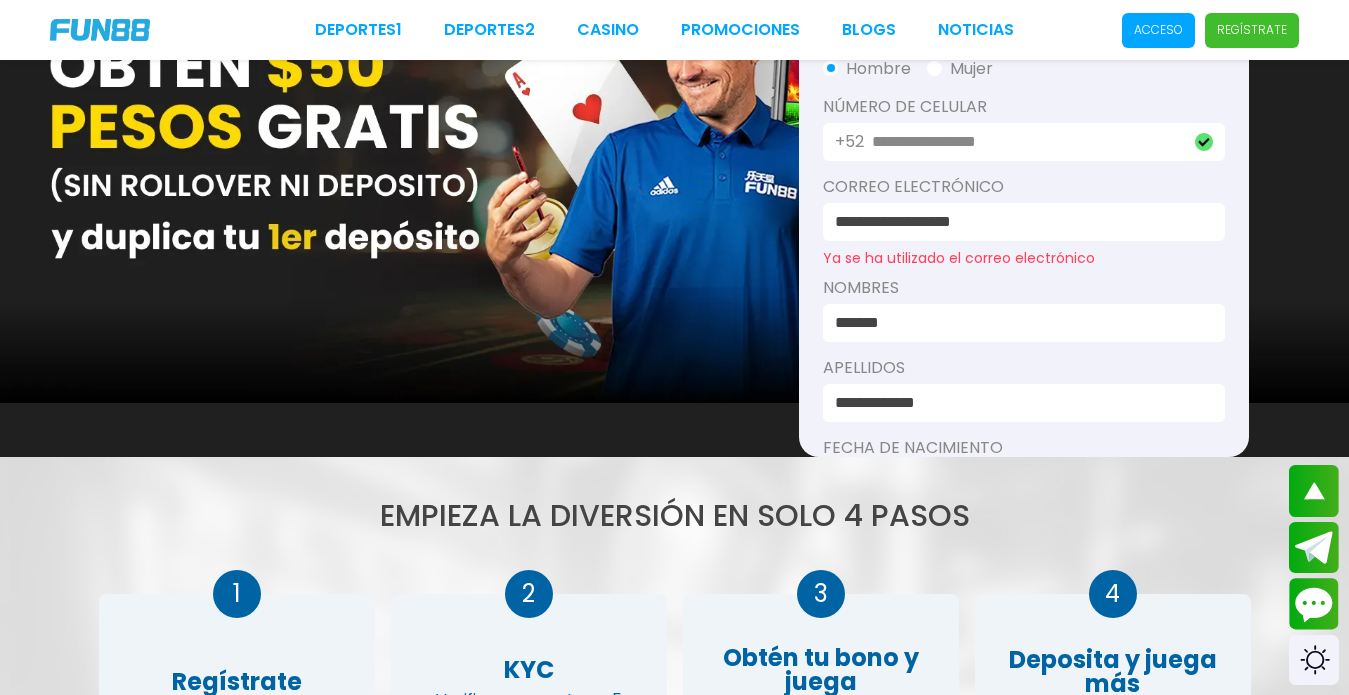 scroll, scrollTop: 59, scrollLeft: 0, axis: vertical 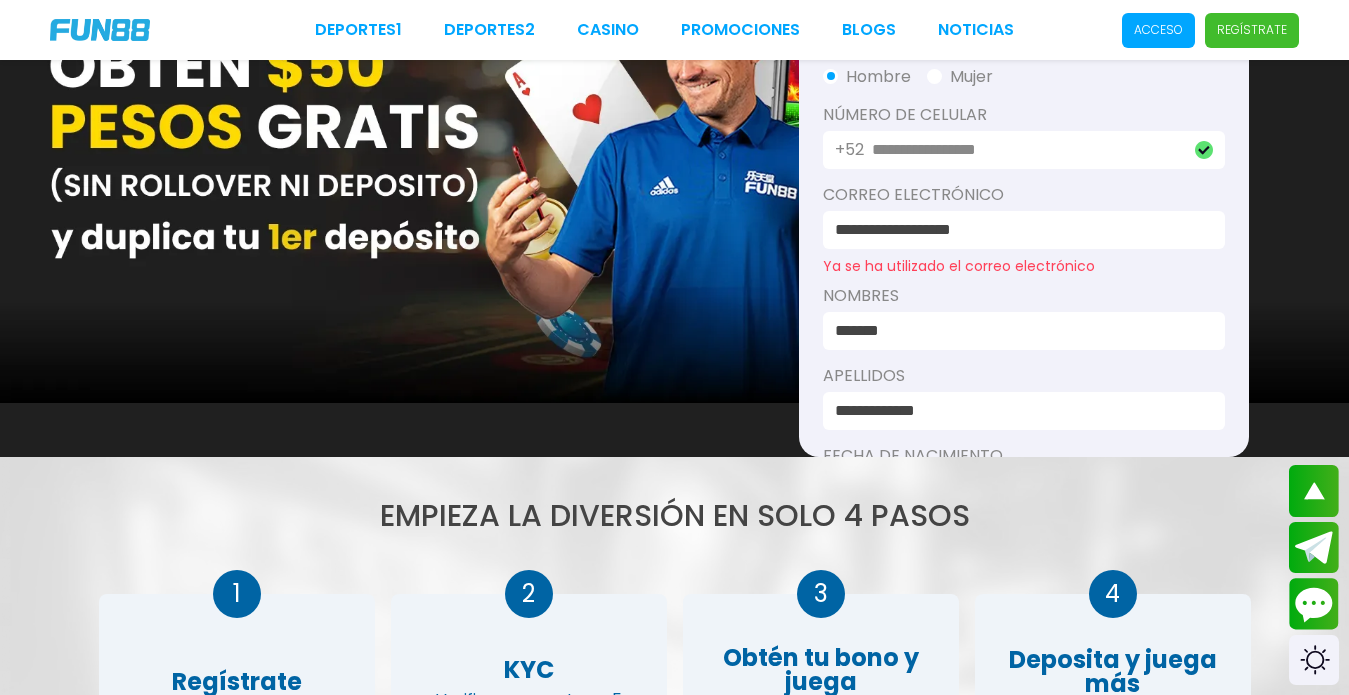 click on "**********" at bounding box center [1018, 230] 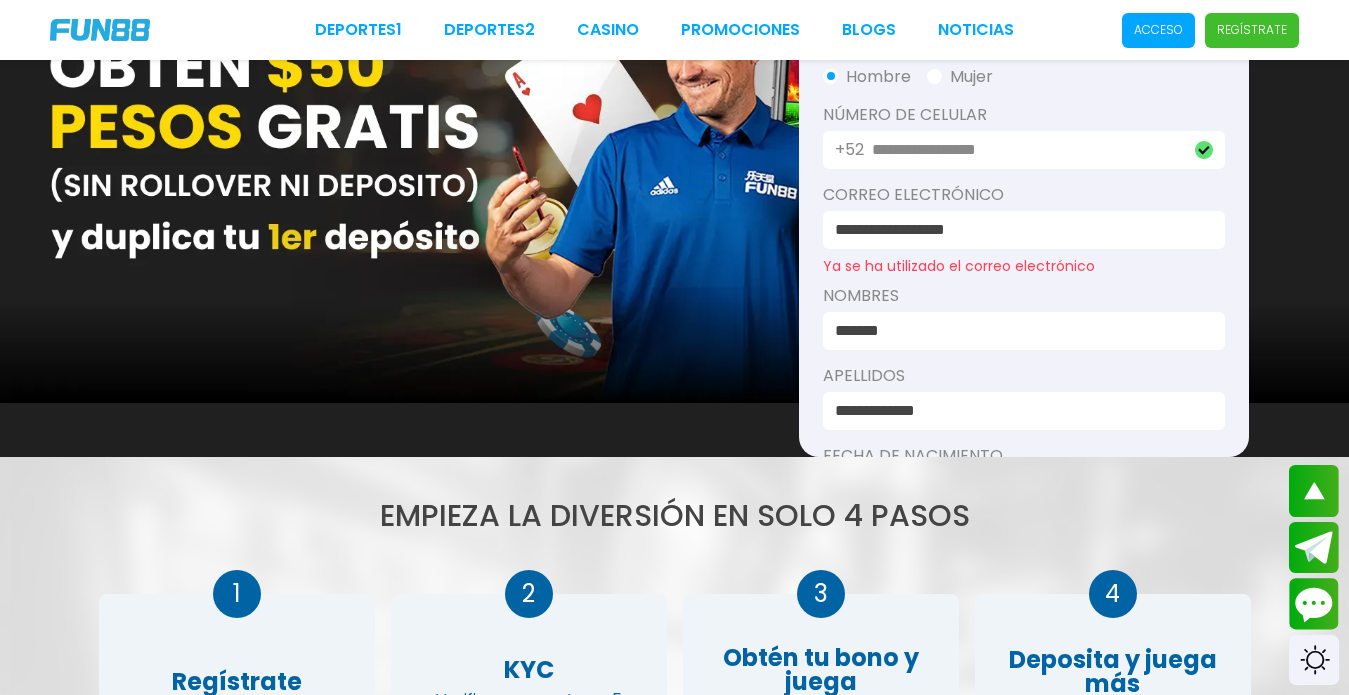 scroll, scrollTop: 60, scrollLeft: 0, axis: vertical 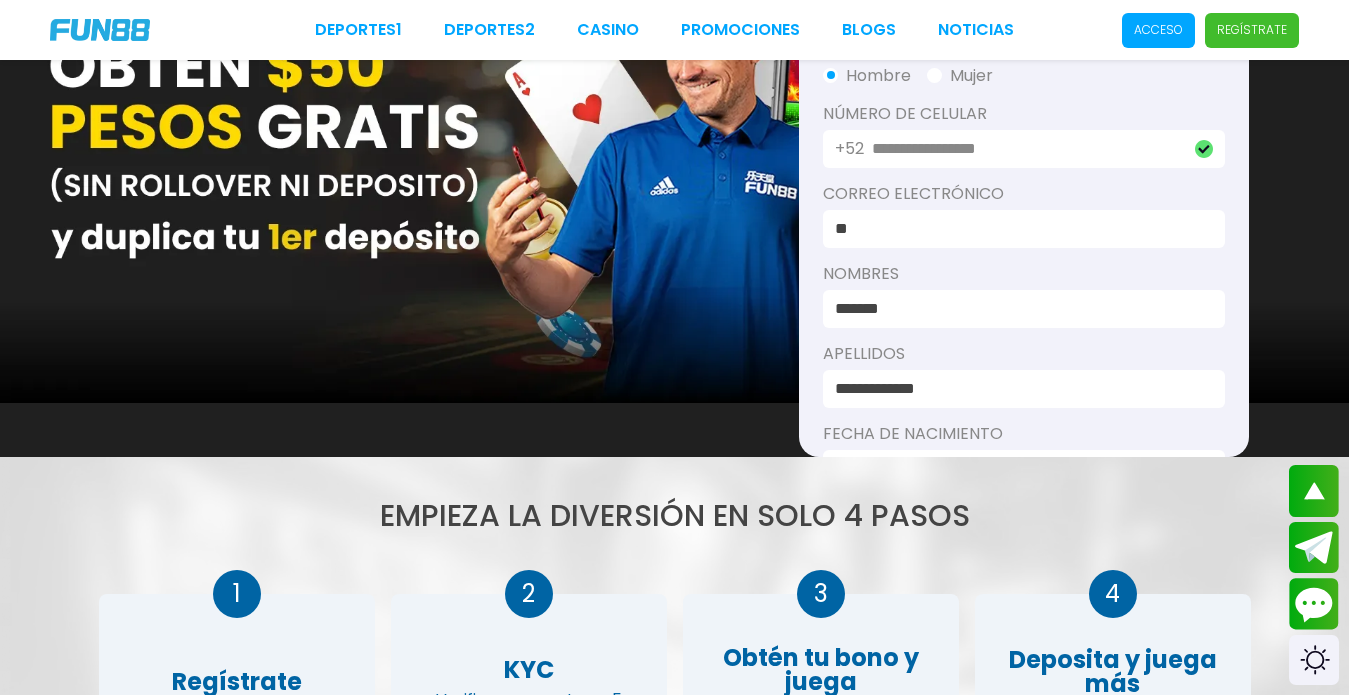 type on "*" 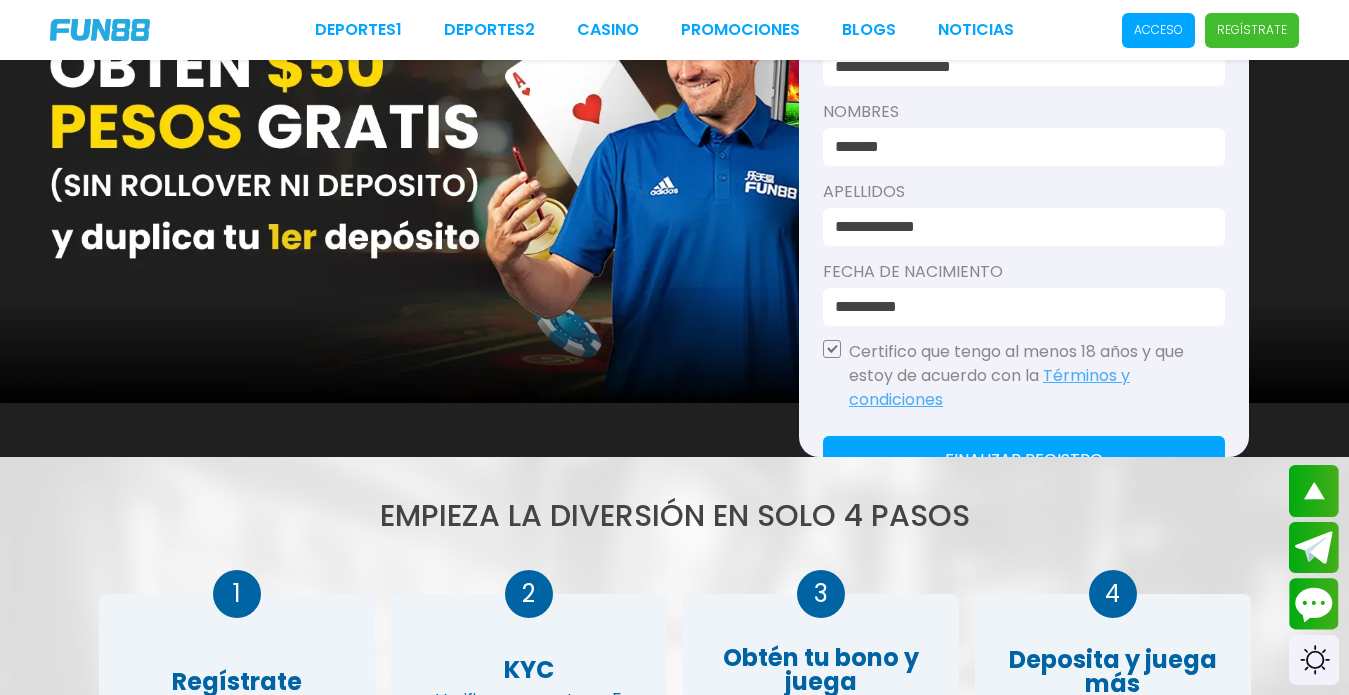 scroll, scrollTop: 273, scrollLeft: 0, axis: vertical 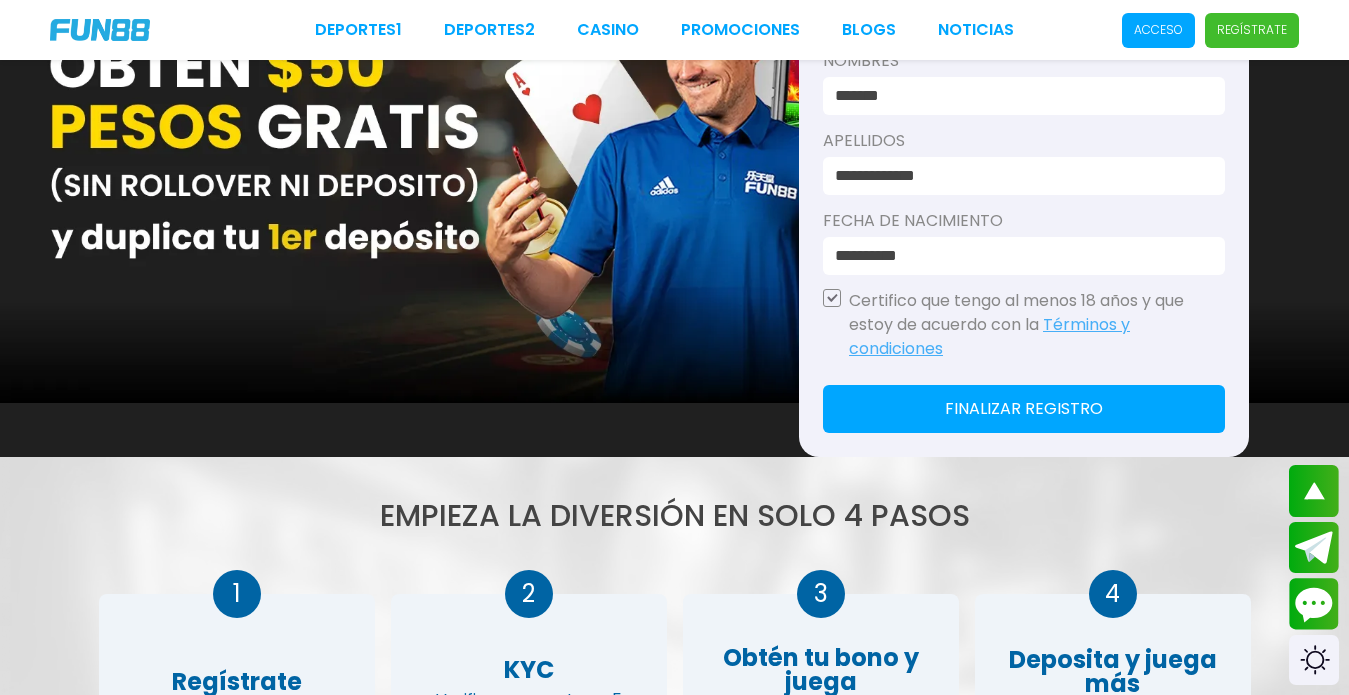 type on "**********" 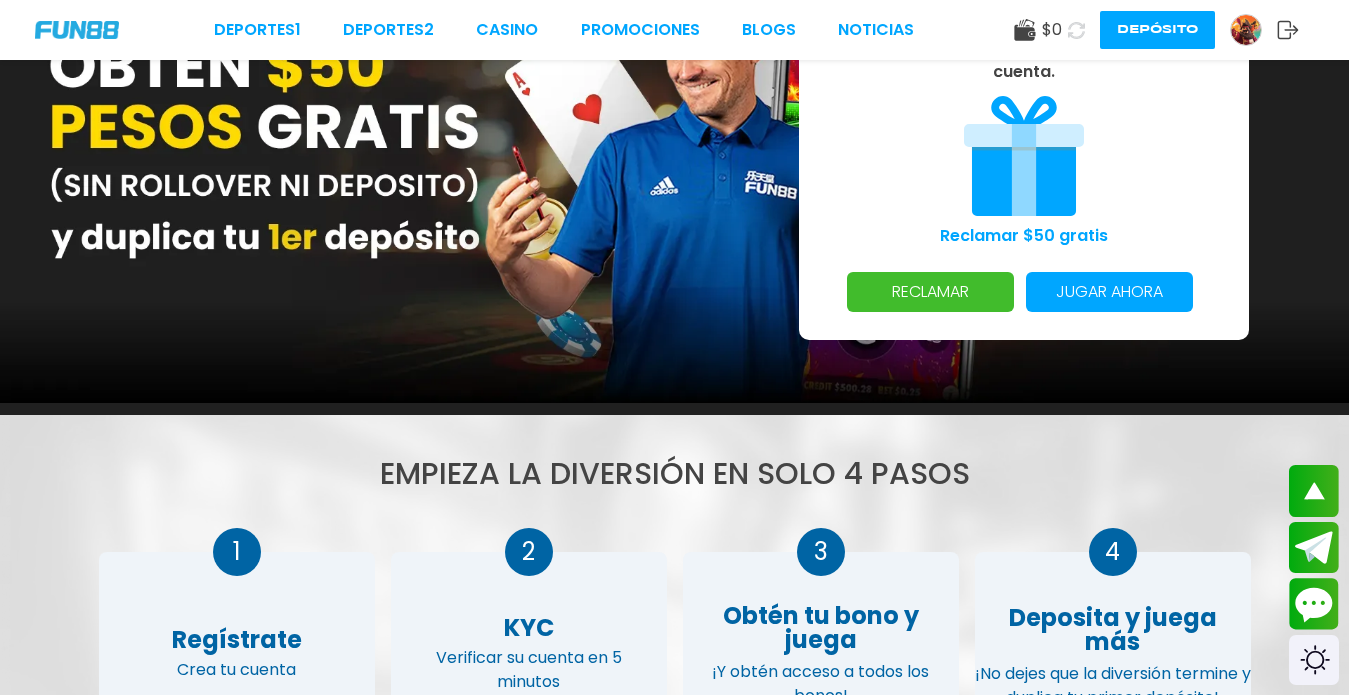 click on "RECLAMAR" at bounding box center [930, 292] 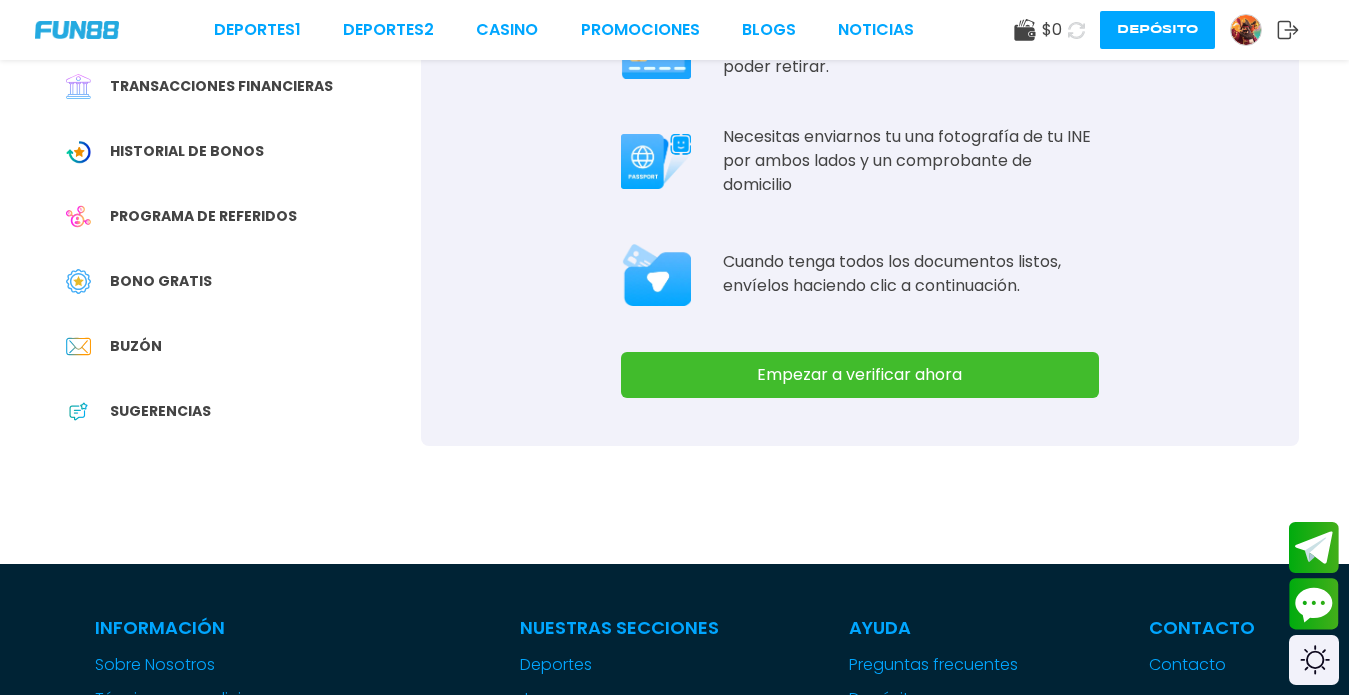 scroll, scrollTop: 312, scrollLeft: 0, axis: vertical 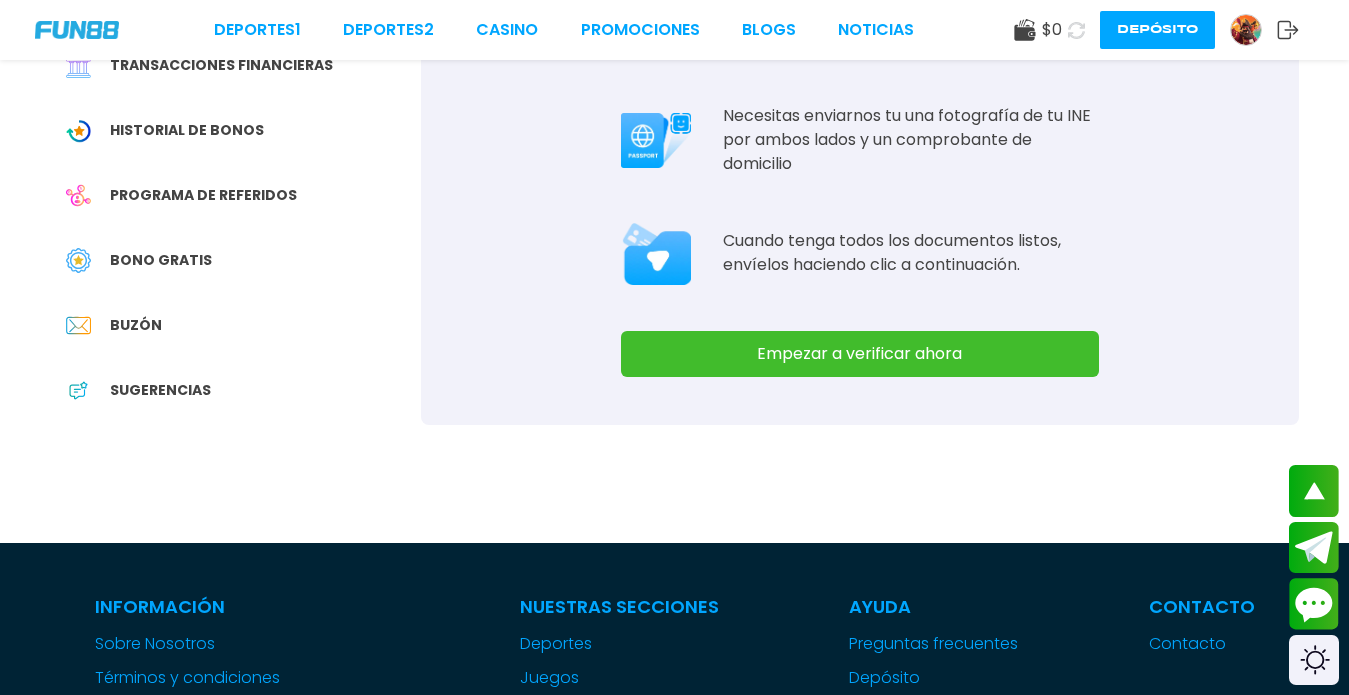 click on "Bono Gratis" at bounding box center [161, 260] 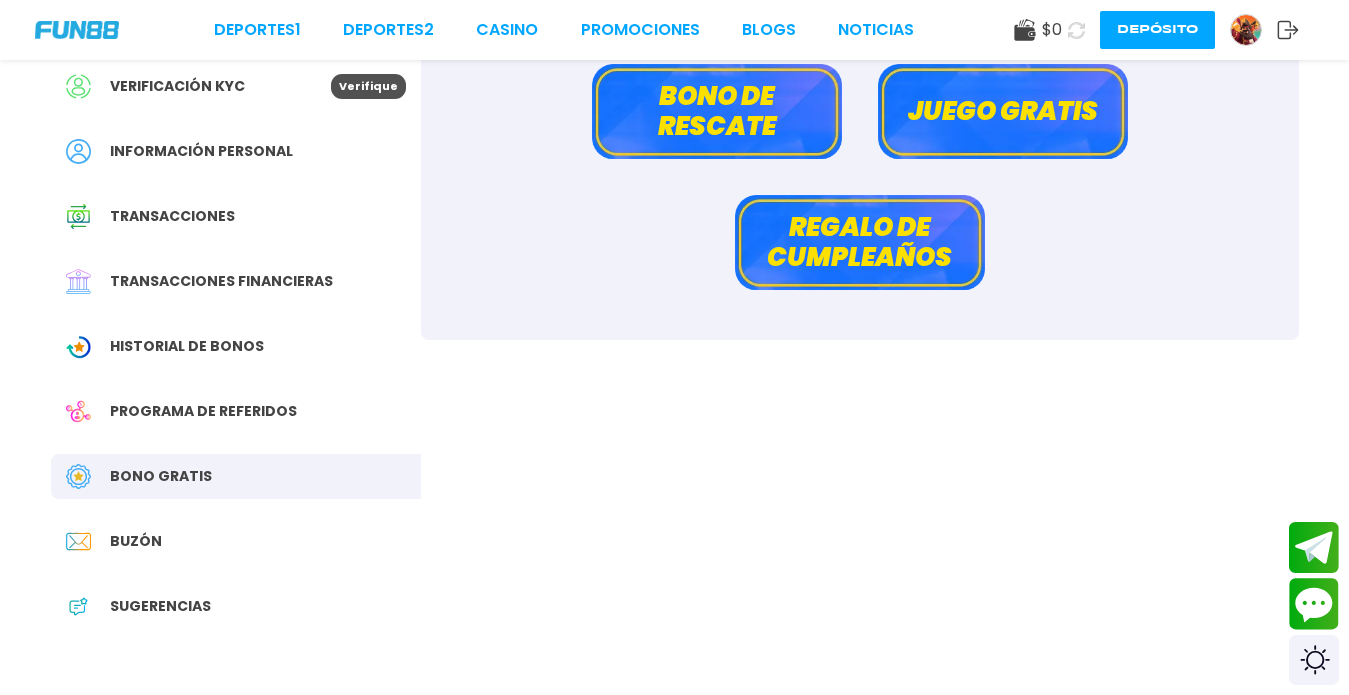 scroll, scrollTop: 104, scrollLeft: 0, axis: vertical 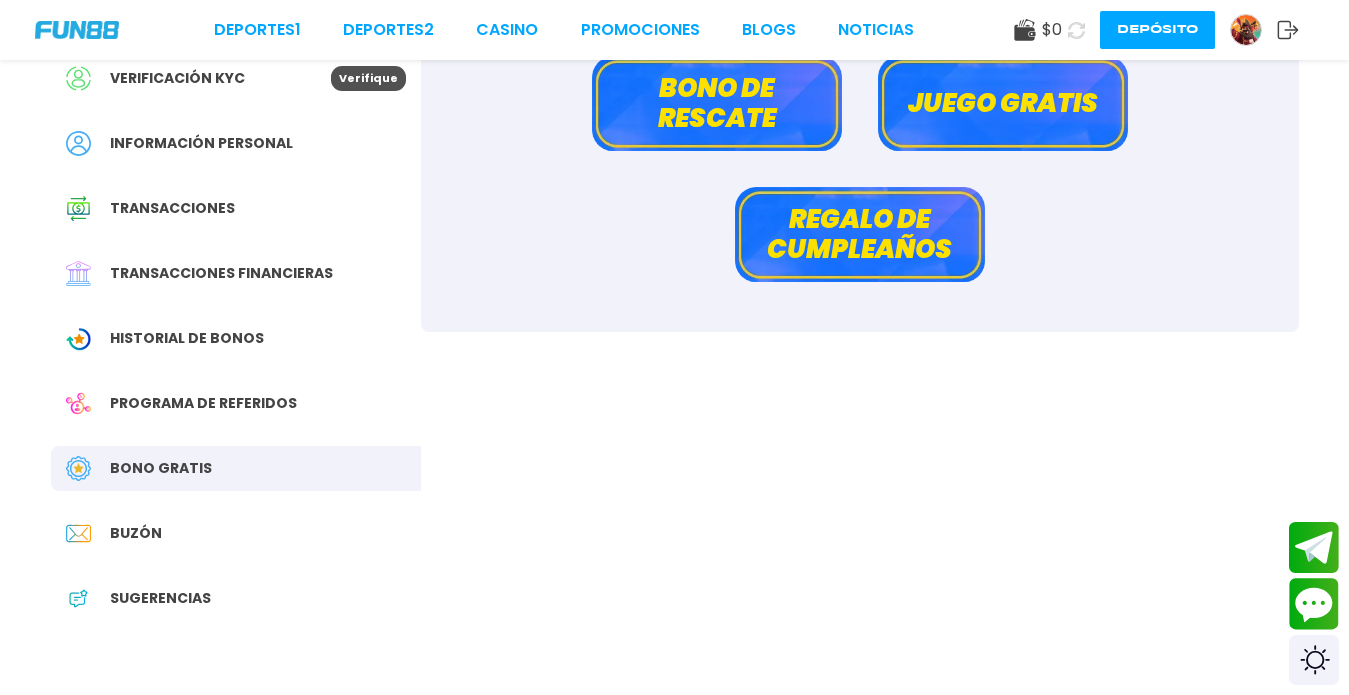 click on "Historial de Bonos" at bounding box center [187, 338] 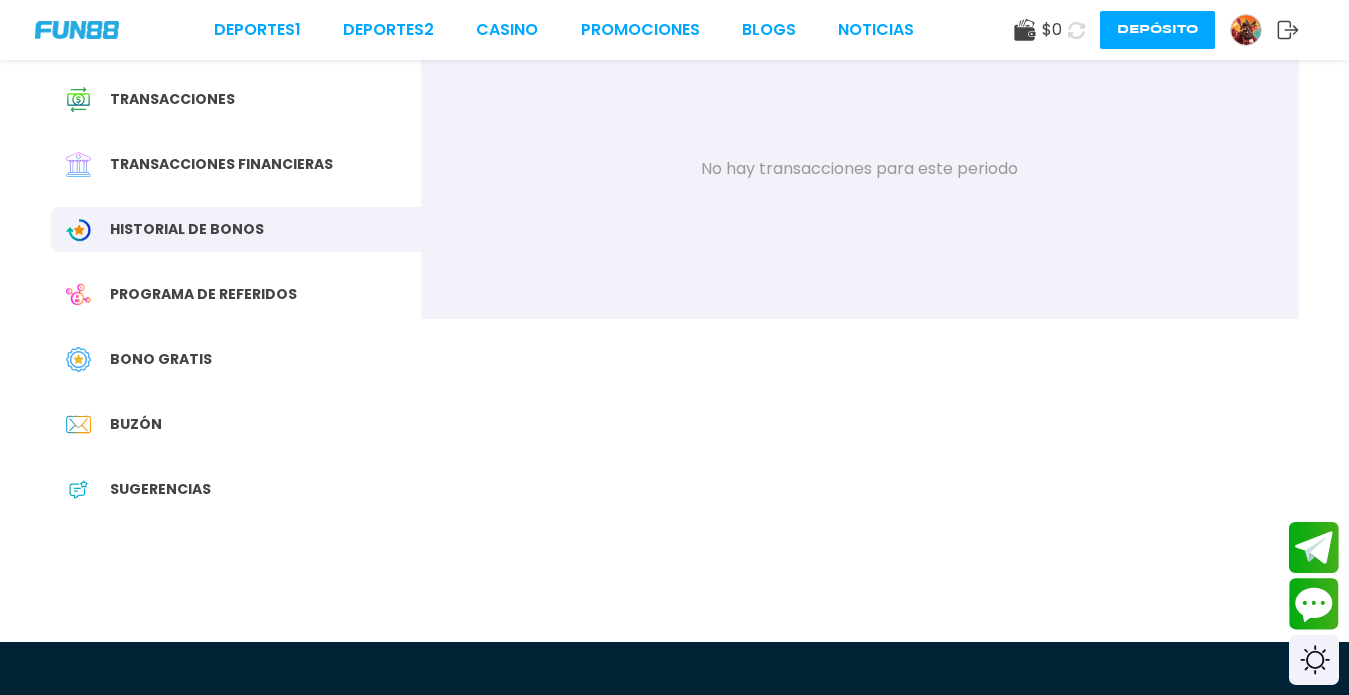 scroll, scrollTop: 312, scrollLeft: 0, axis: vertical 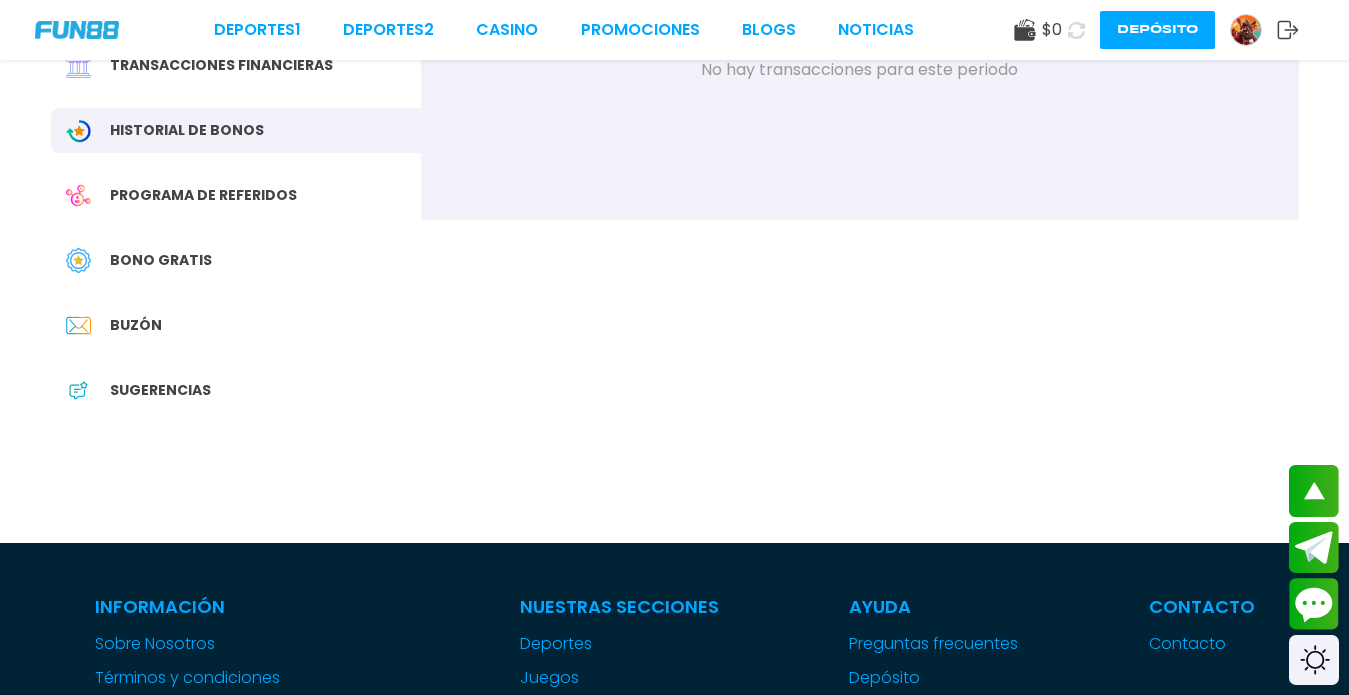 click on "Bono Gratis" at bounding box center [161, 260] 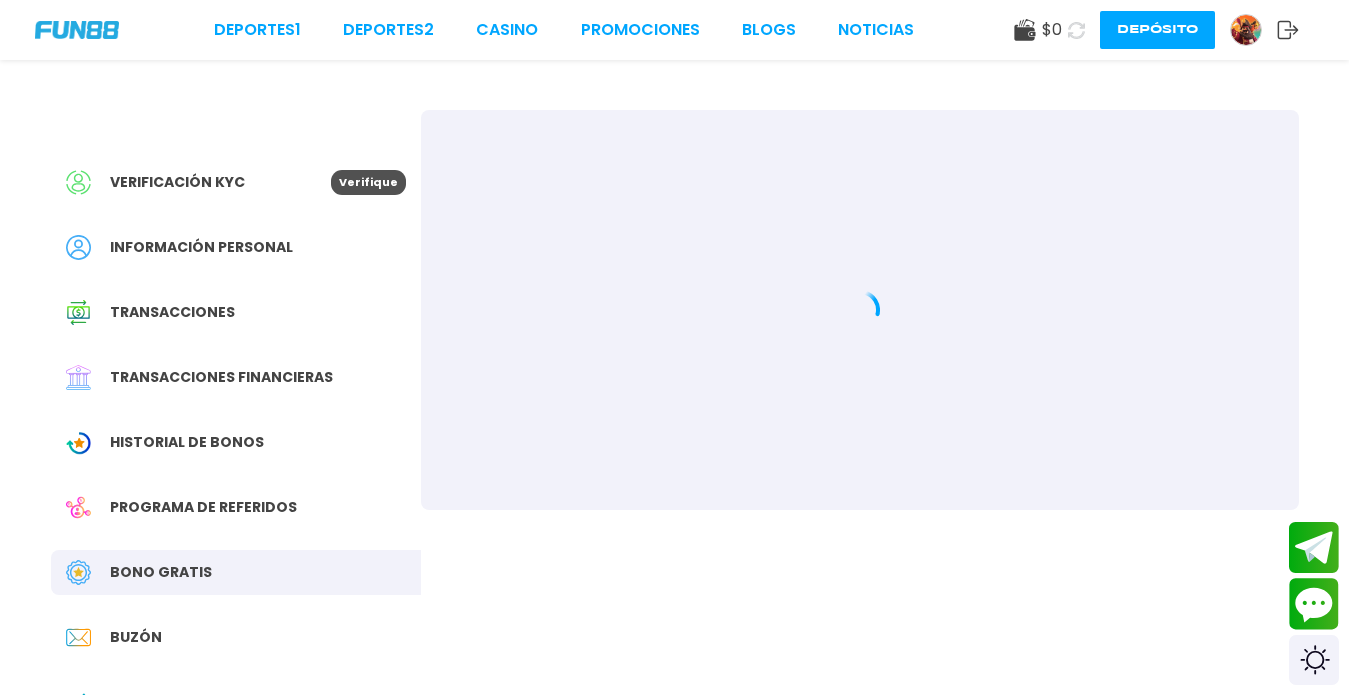 scroll, scrollTop: 0, scrollLeft: 0, axis: both 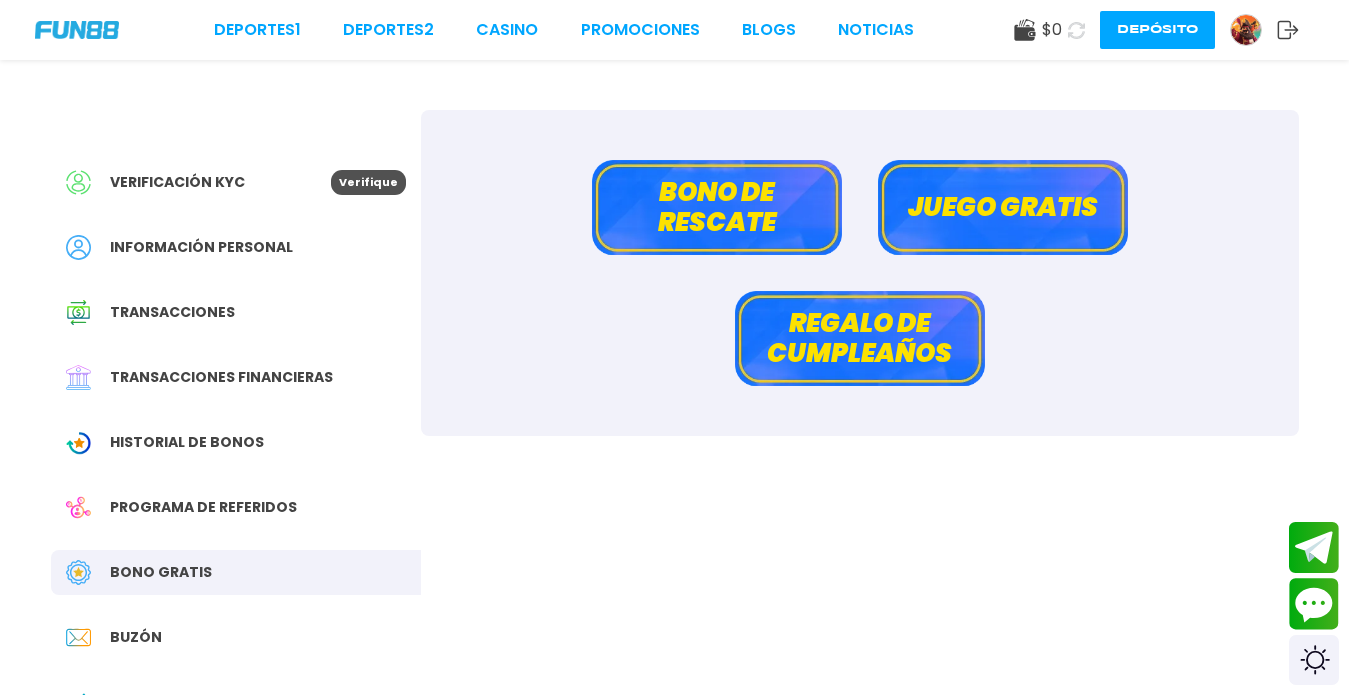 click on "Juego gratis" at bounding box center (1003, 207) 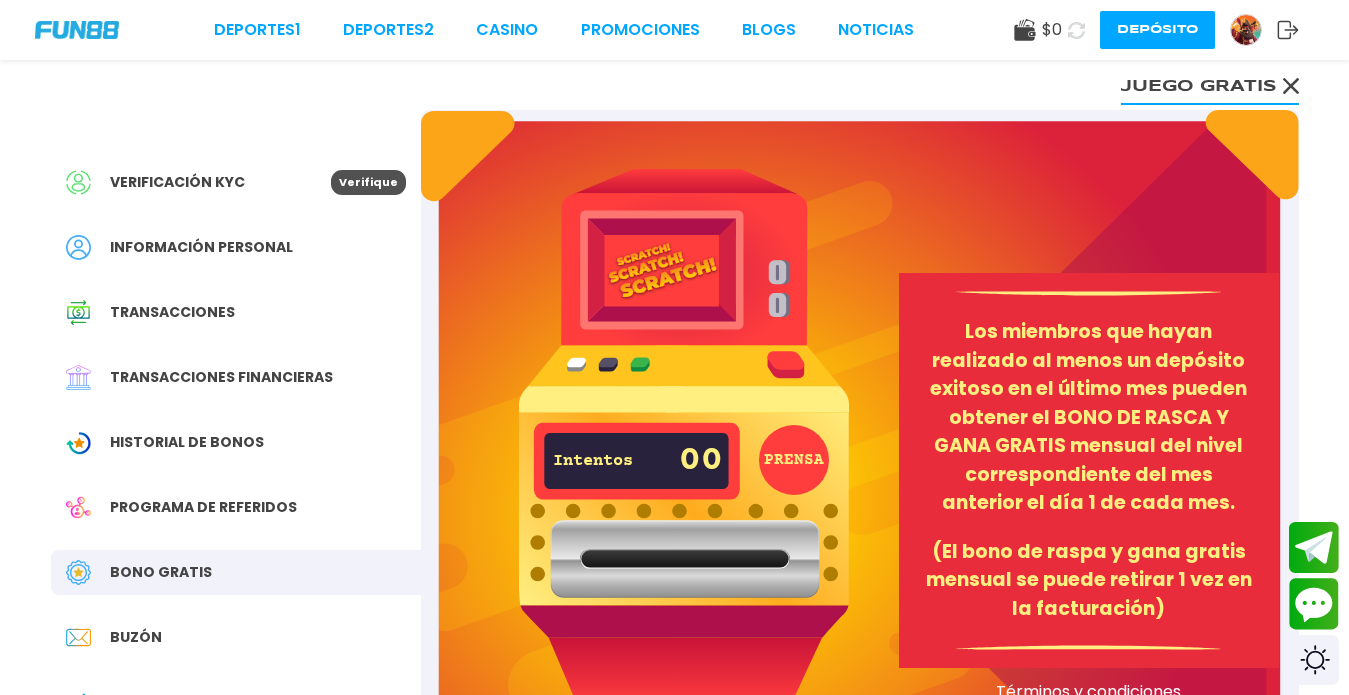 scroll, scrollTop: 0, scrollLeft: 0, axis: both 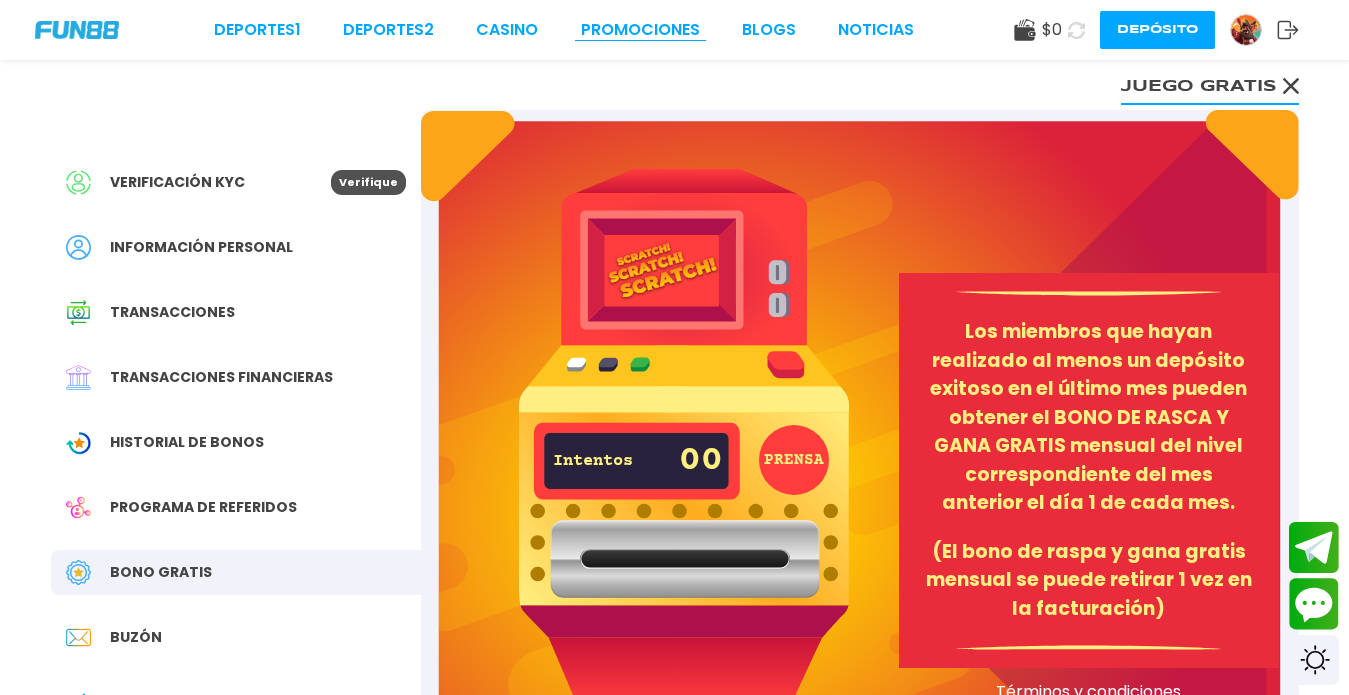 click on "Promociones" at bounding box center (640, 30) 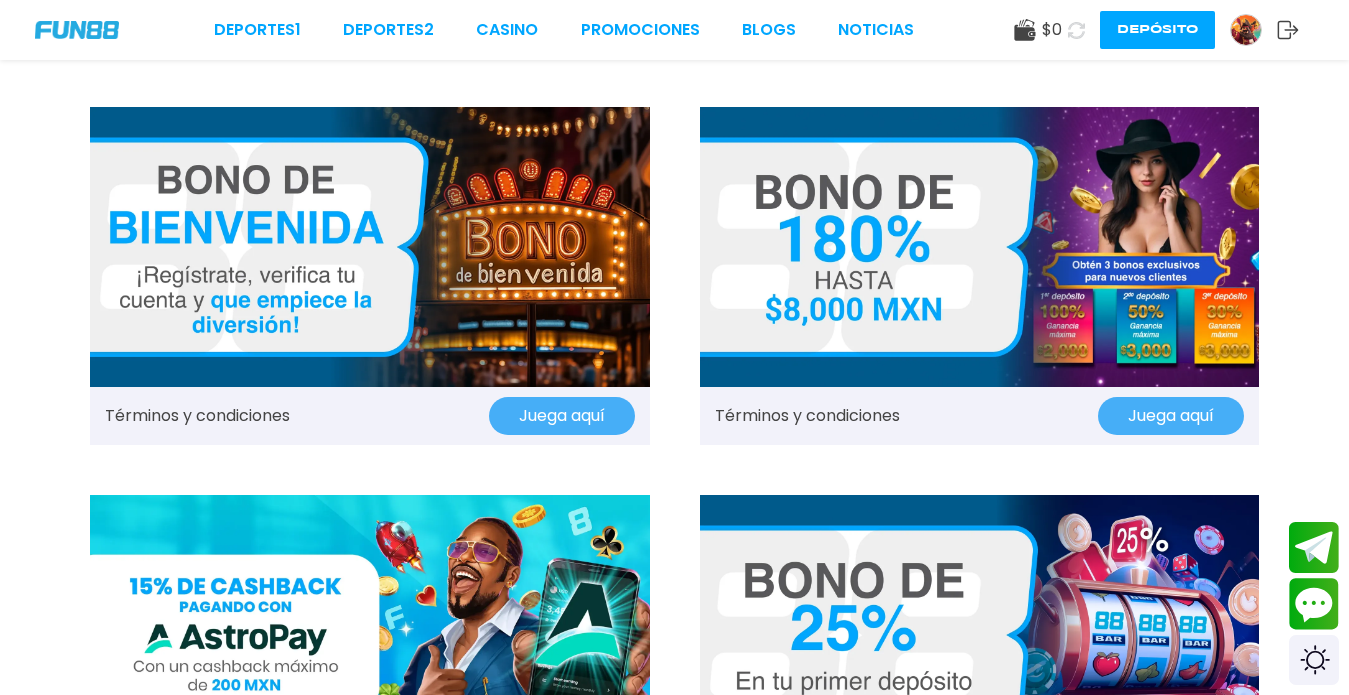 scroll, scrollTop: 0, scrollLeft: 0, axis: both 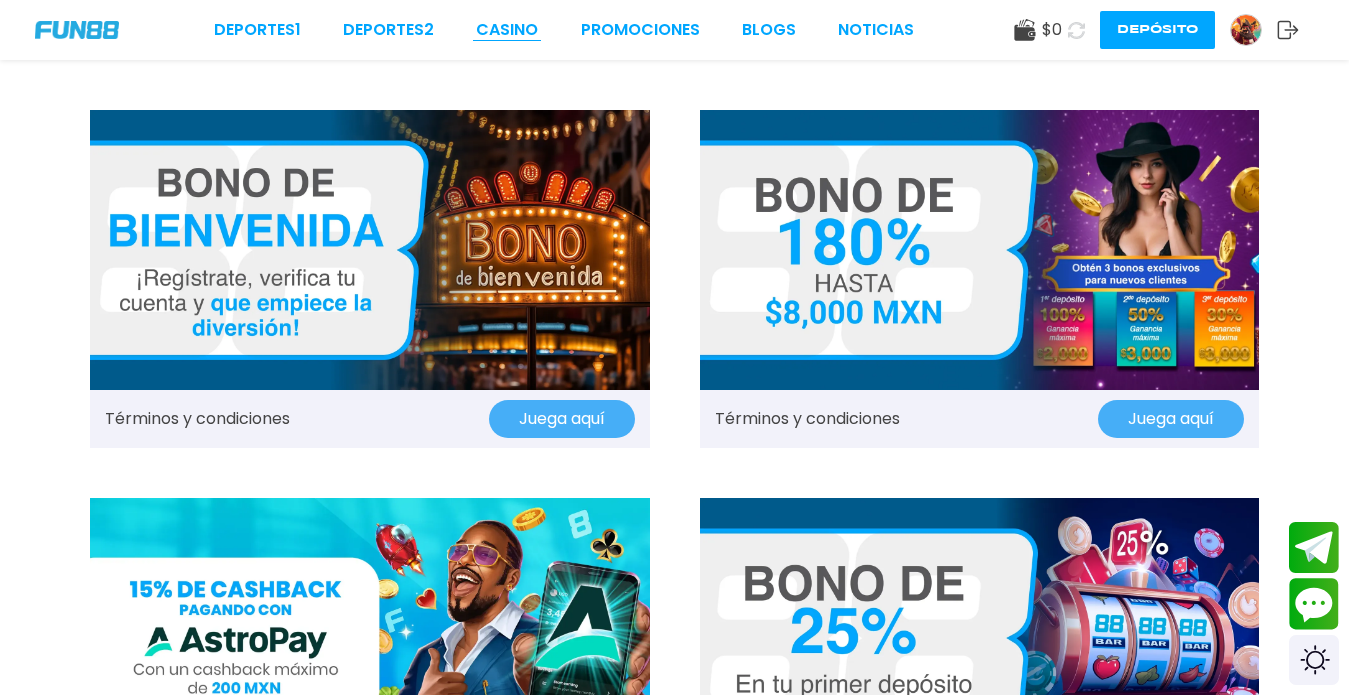 click on "CASINO" at bounding box center (507, 30) 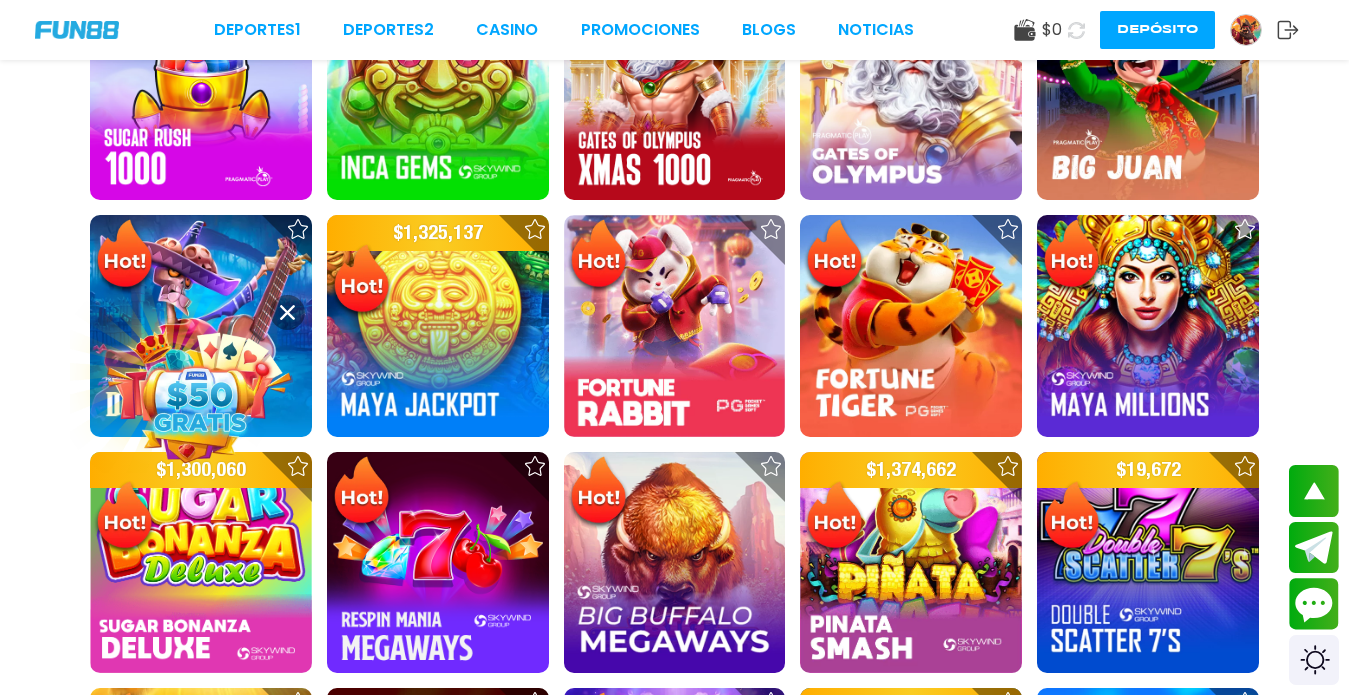 scroll, scrollTop: 1042, scrollLeft: 0, axis: vertical 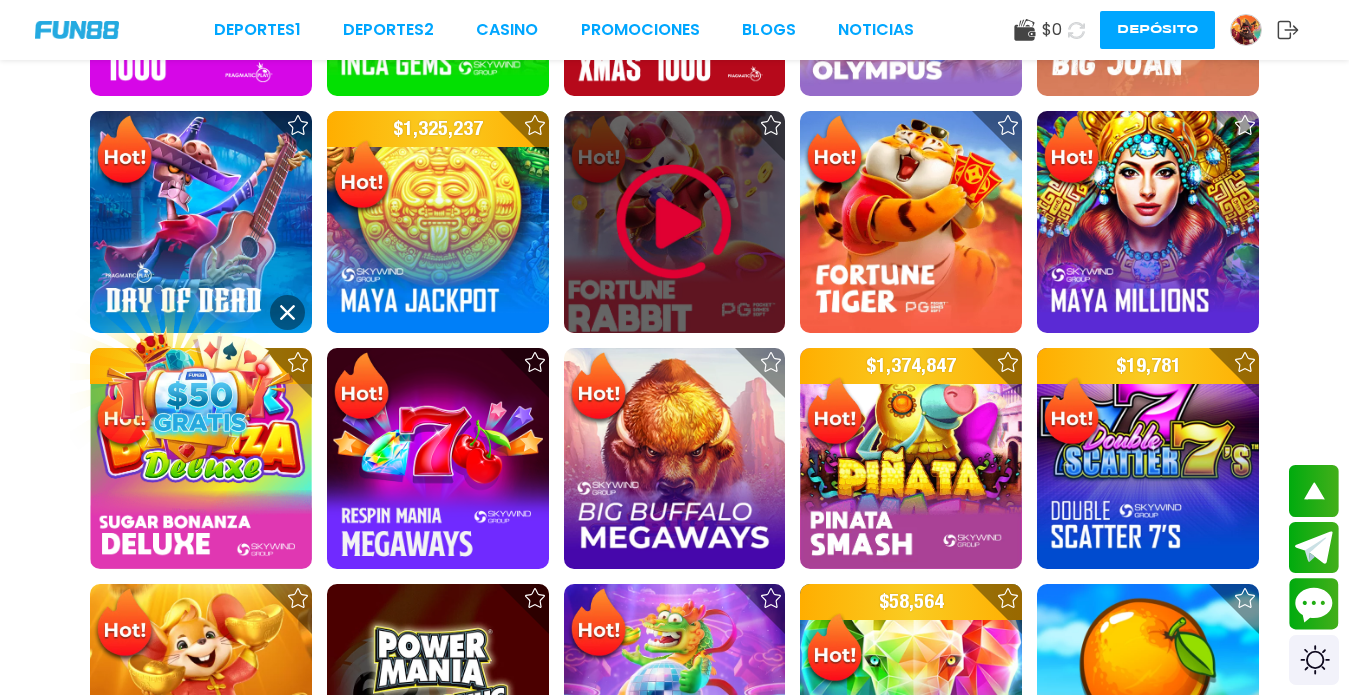 click at bounding box center (674, 222) 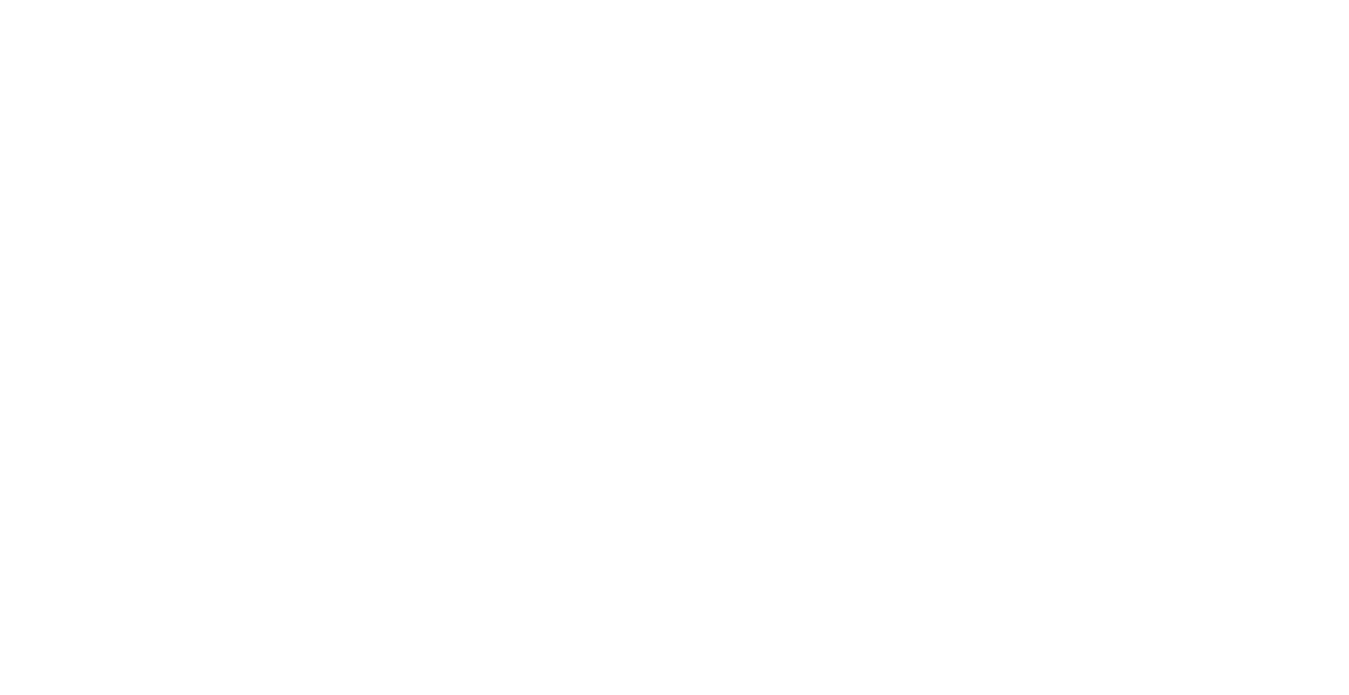 scroll, scrollTop: 0, scrollLeft: 0, axis: both 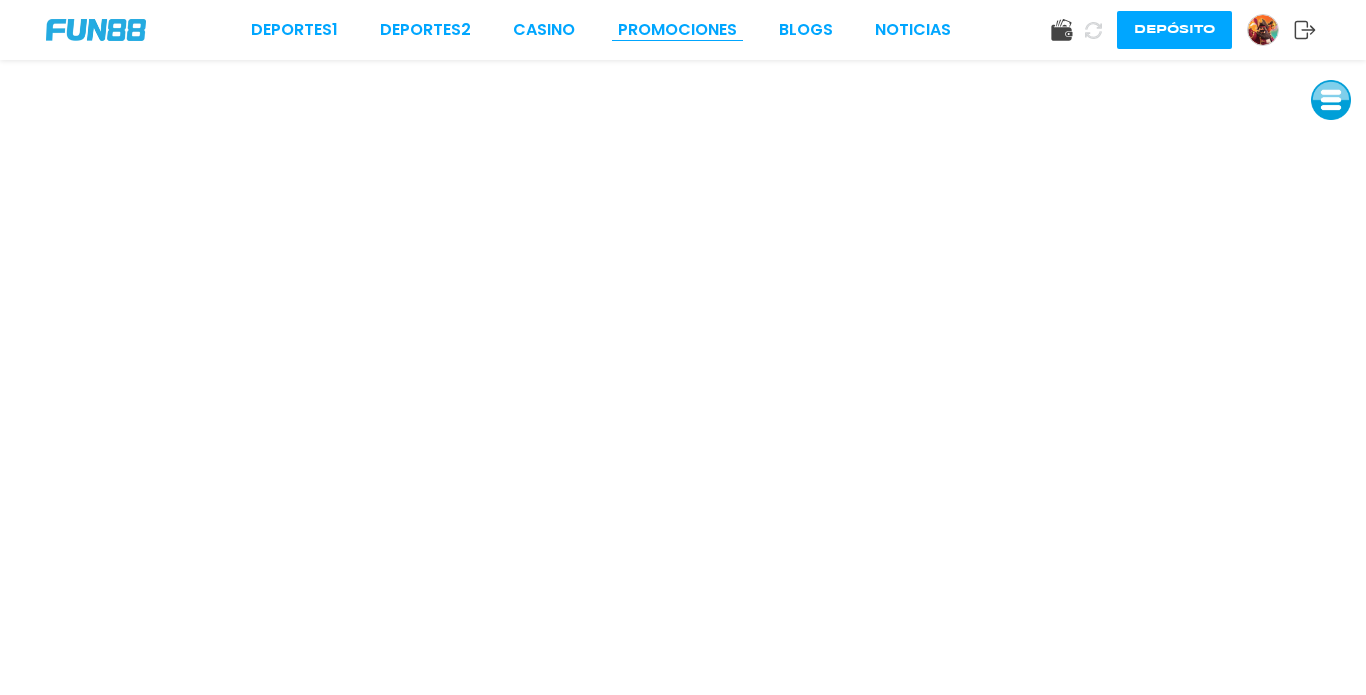 click on "Promociones" at bounding box center (677, 30) 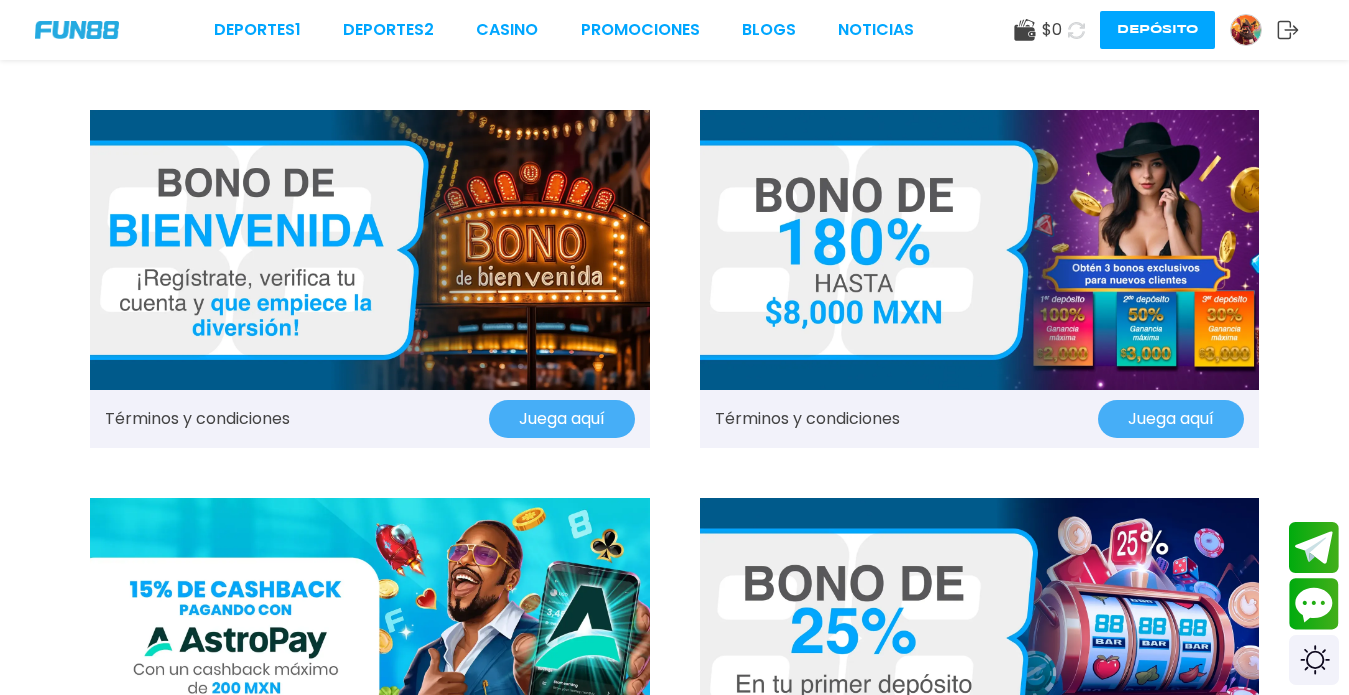 click on "Juega aquí" at bounding box center (562, 419) 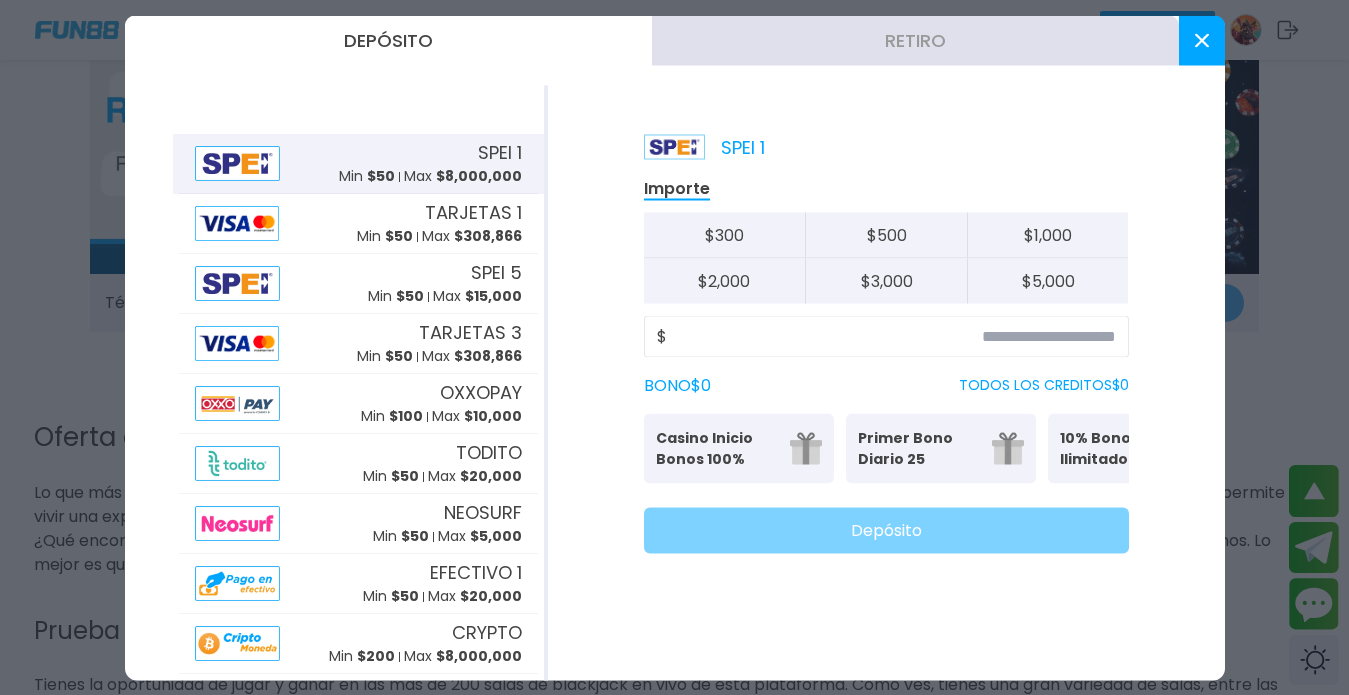 scroll, scrollTop: 1668, scrollLeft: 0, axis: vertical 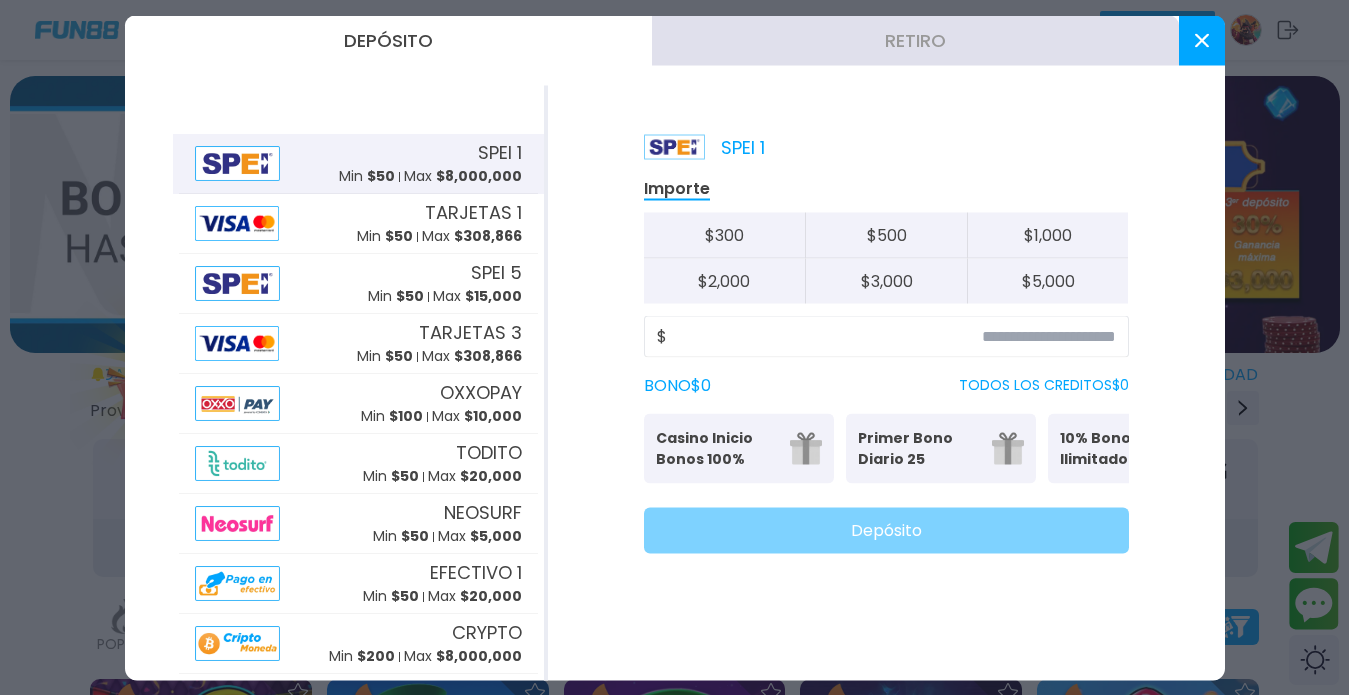 click at bounding box center (1202, 40) 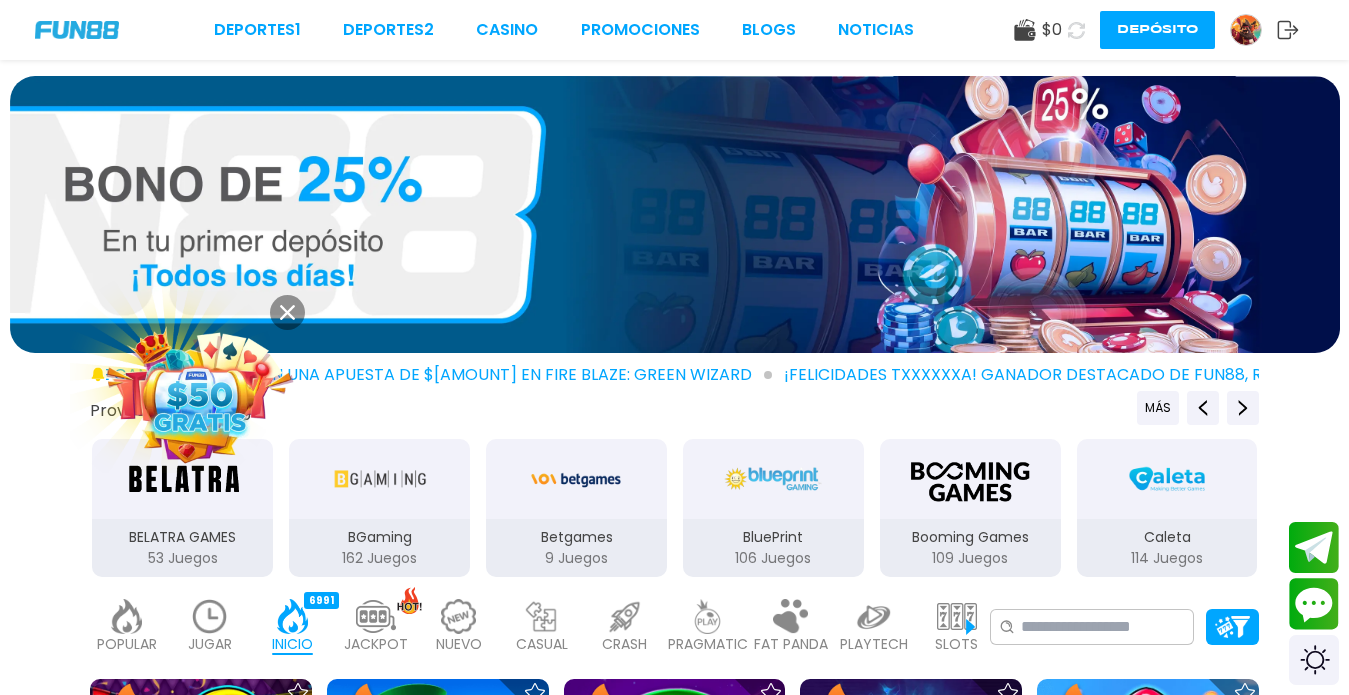 click at bounding box center (200, 395) 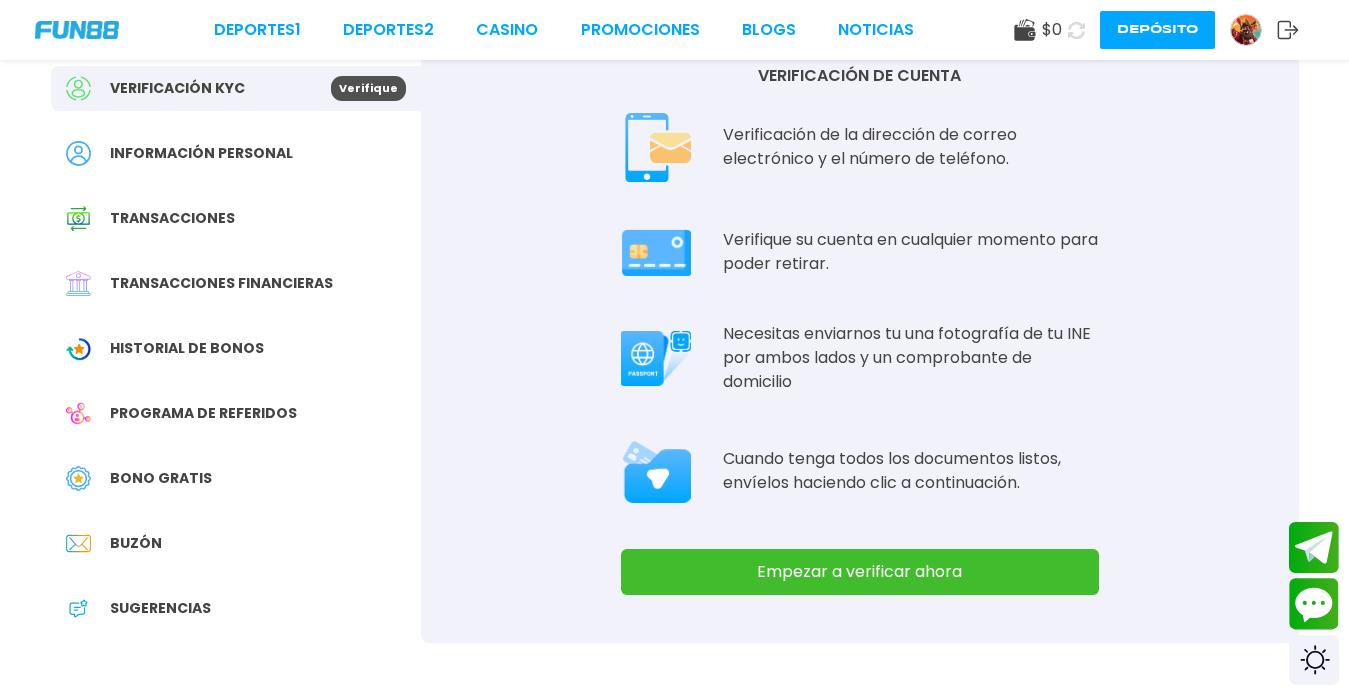scroll, scrollTop: 94, scrollLeft: 0, axis: vertical 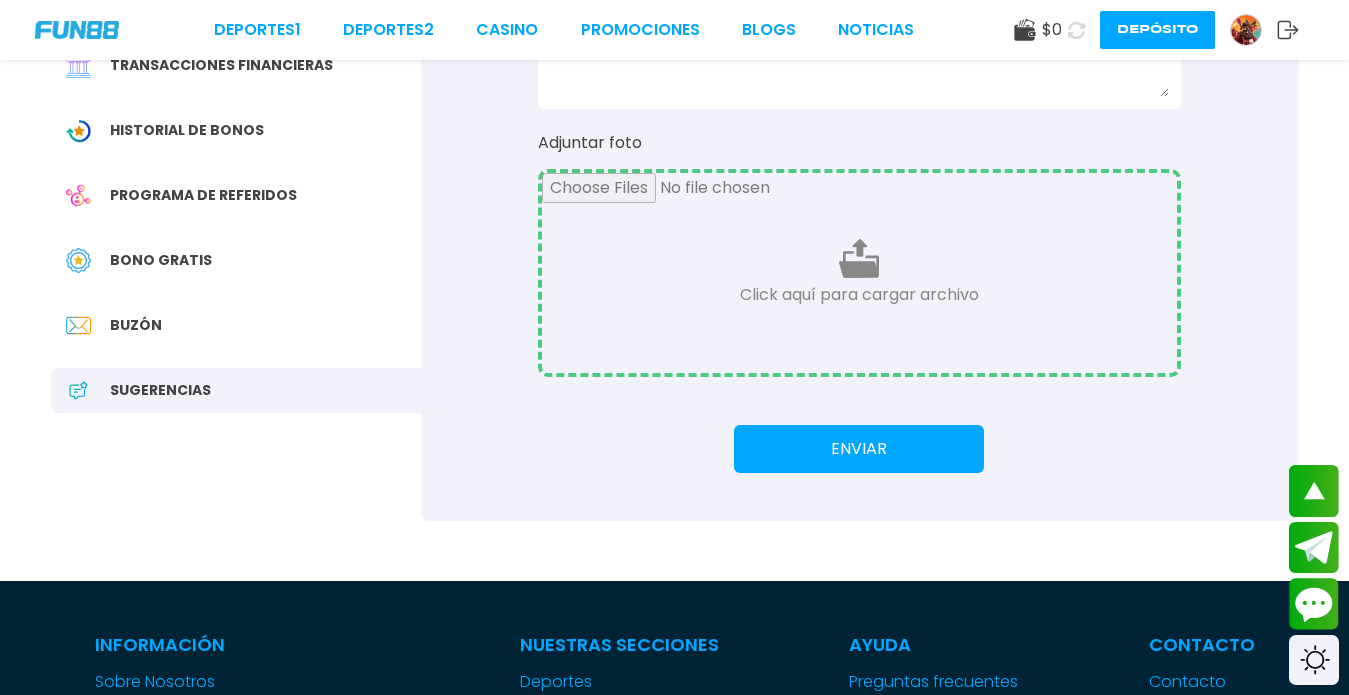 click at bounding box center [859, 273] 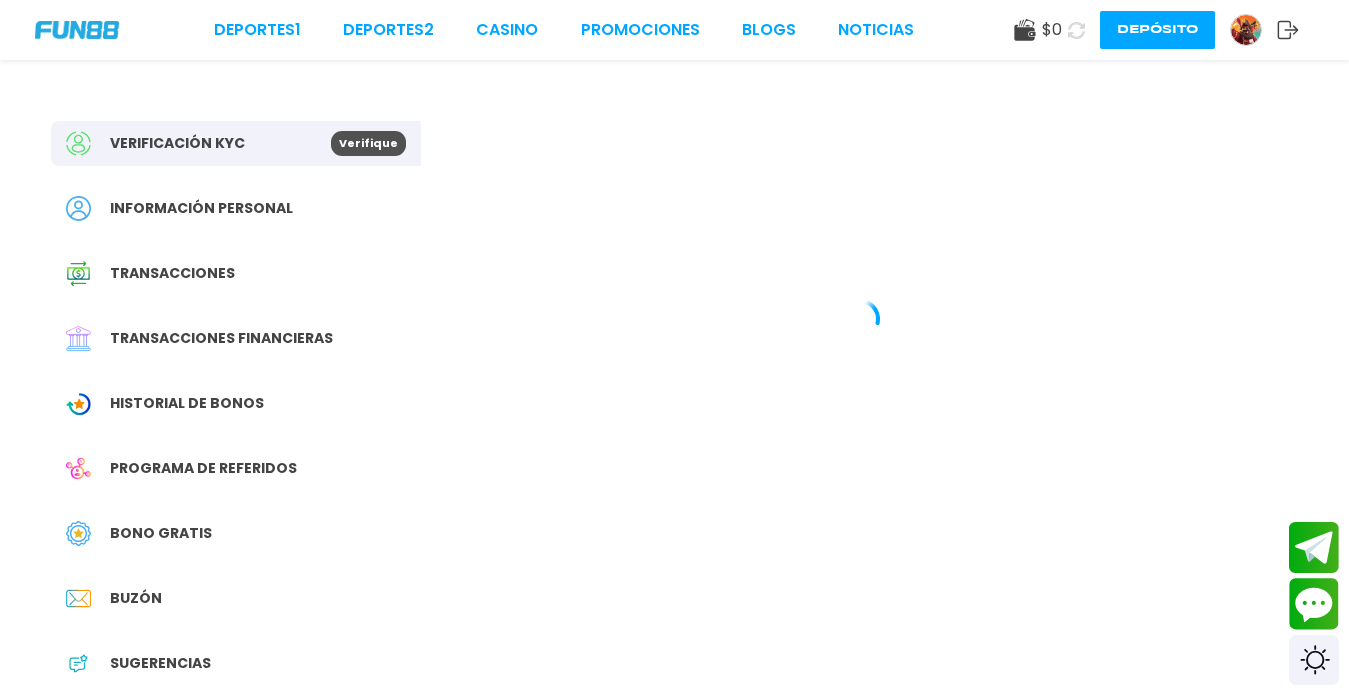 scroll, scrollTop: 0, scrollLeft: 0, axis: both 